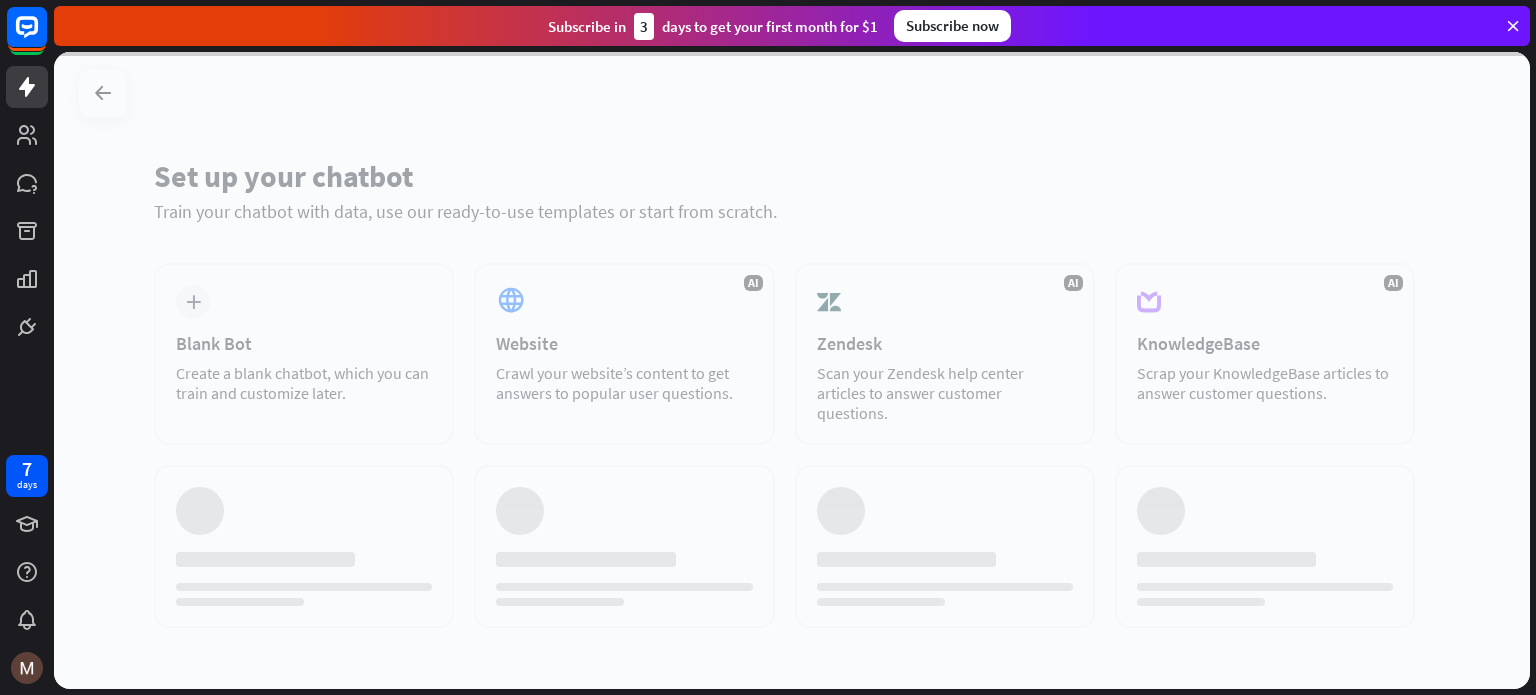 scroll, scrollTop: 0, scrollLeft: 0, axis: both 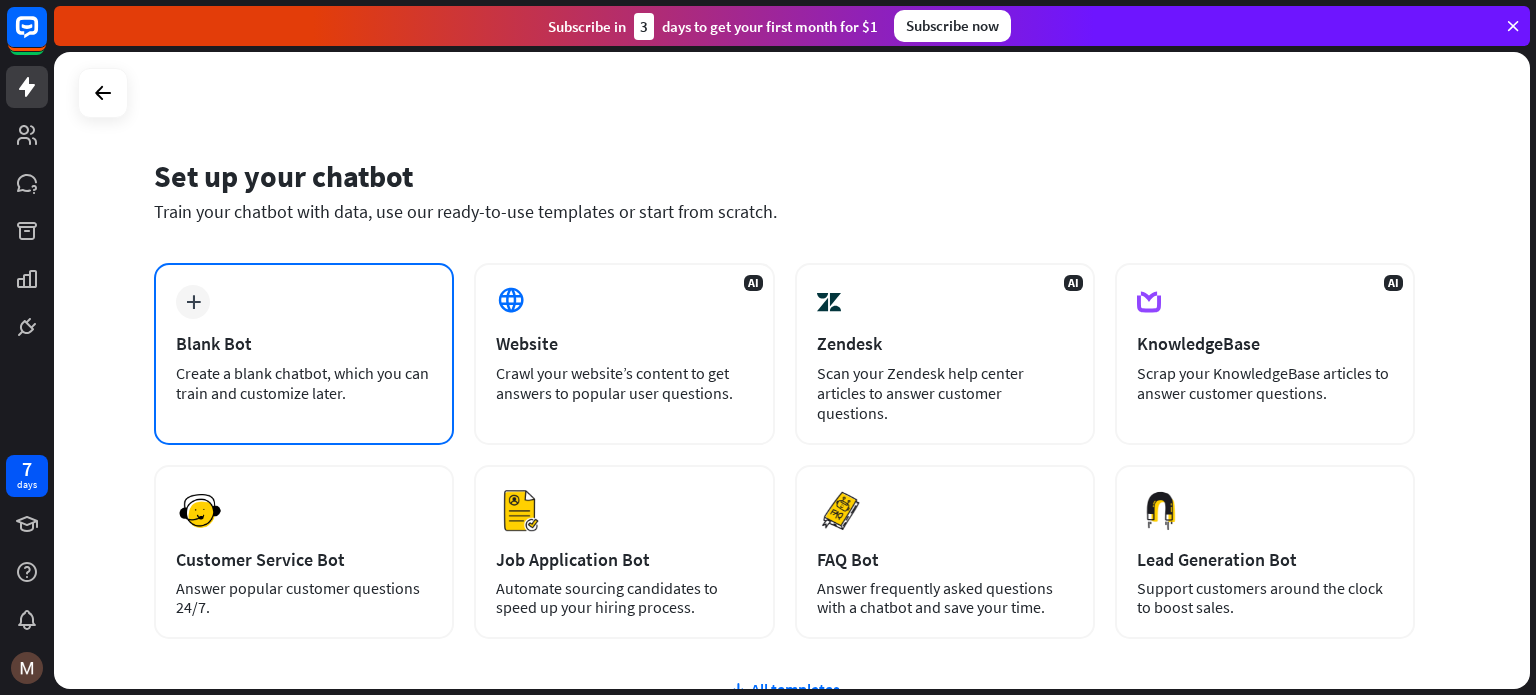 click on "Create a blank chatbot, which you can train and
customize later." at bounding box center [304, 383] 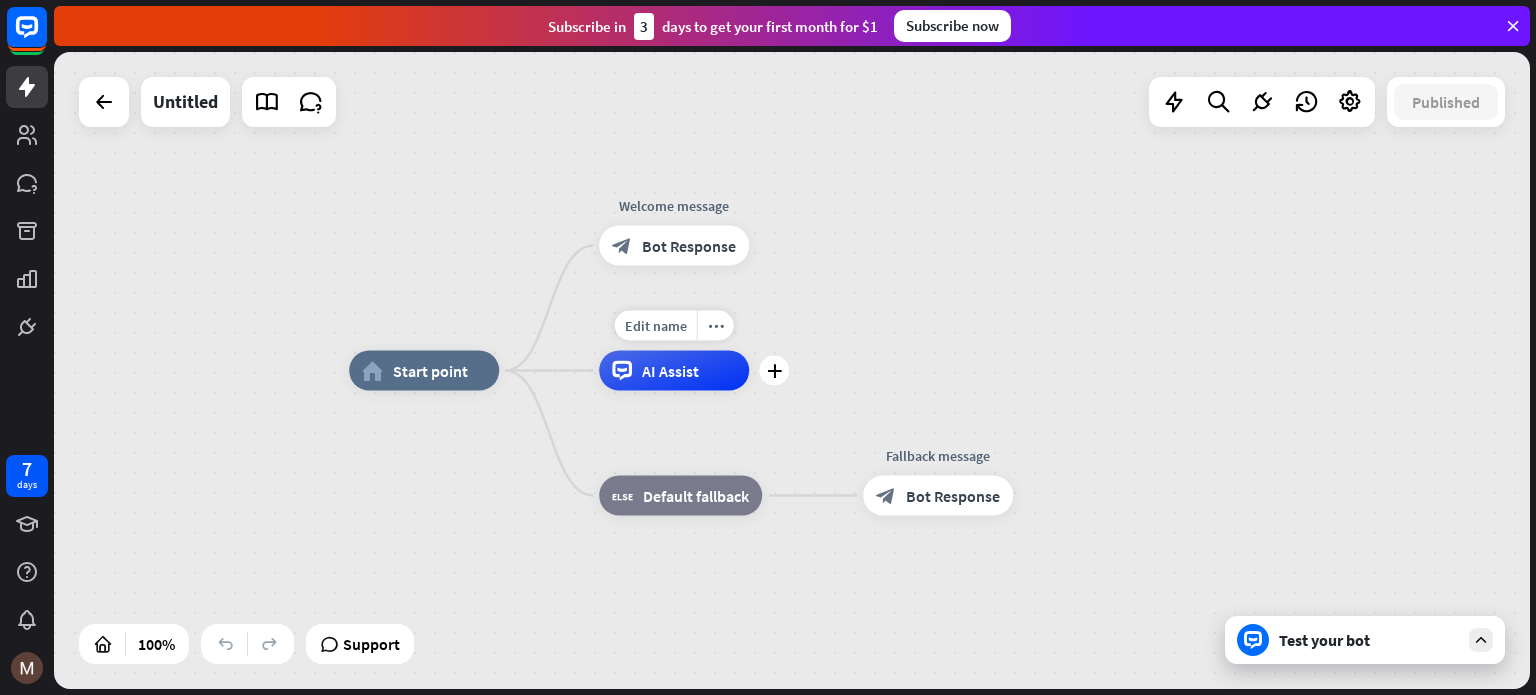 click on "AI Assist" at bounding box center (670, 371) 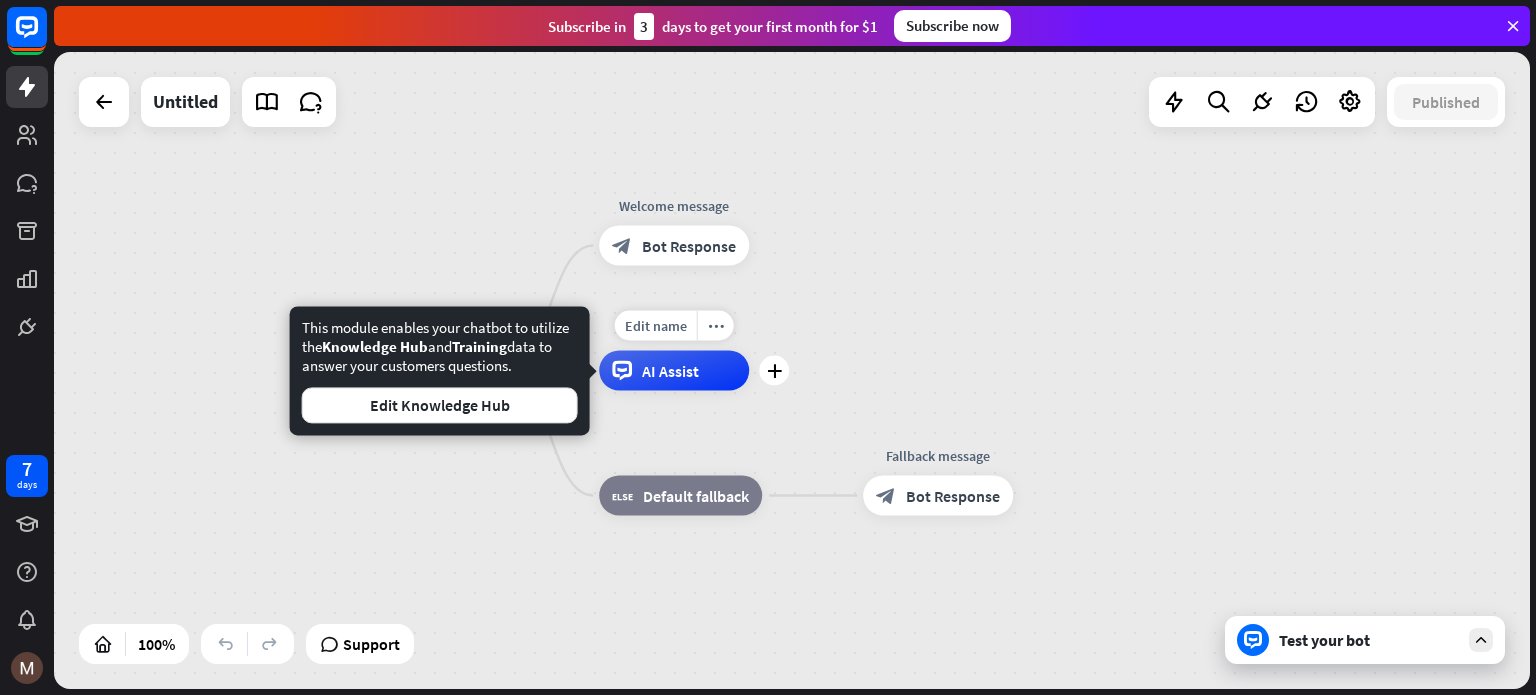 click on "AI Assist" at bounding box center (670, 371) 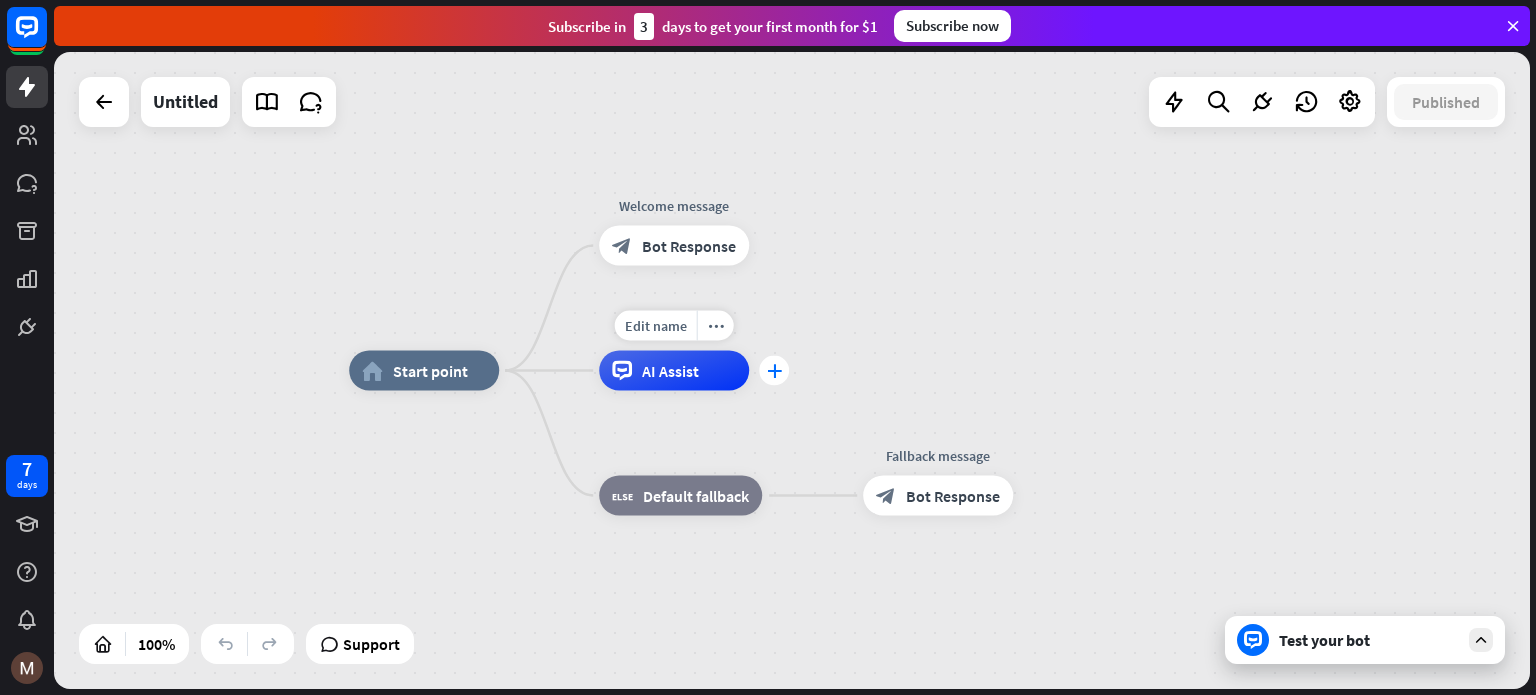 click on "plus" at bounding box center [774, 371] 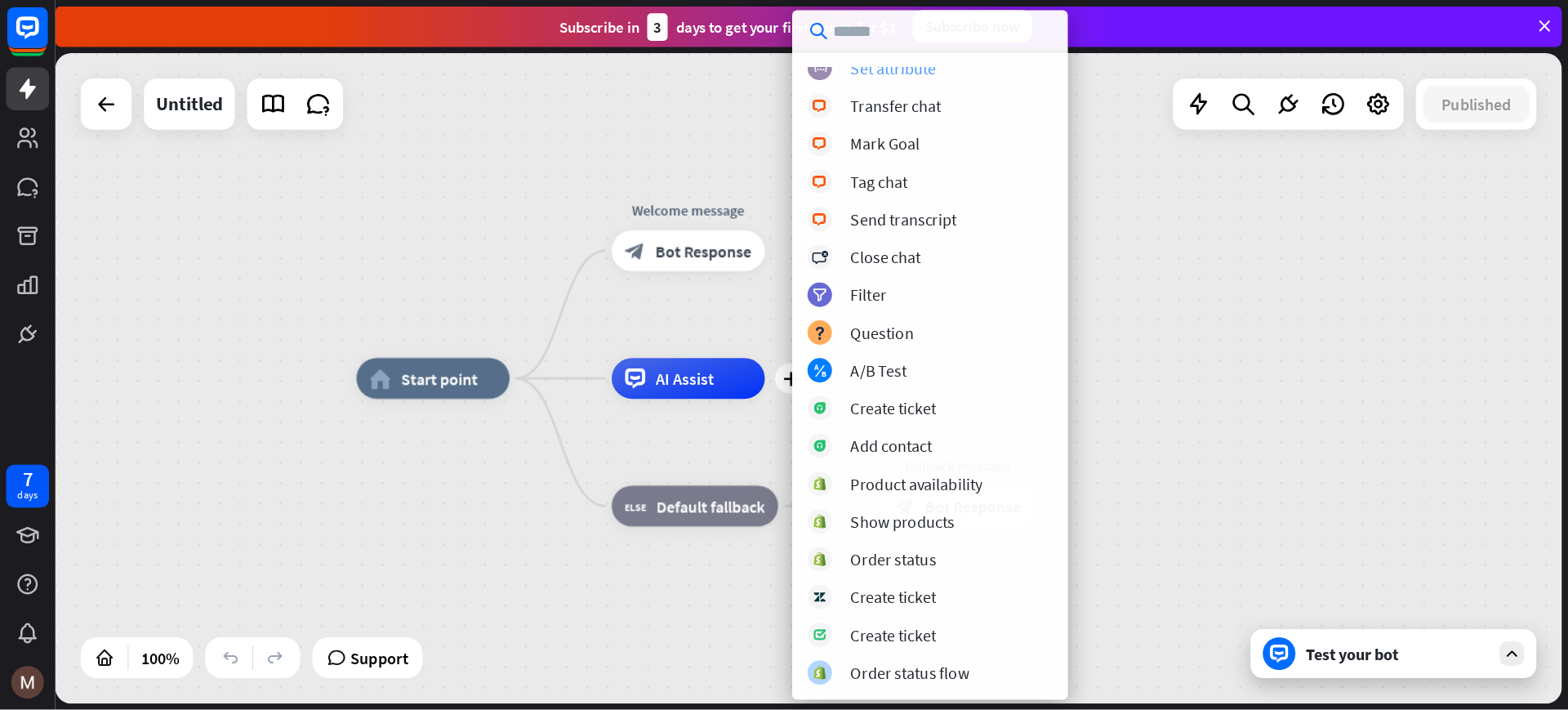 scroll, scrollTop: 311, scrollLeft: 0, axis: vertical 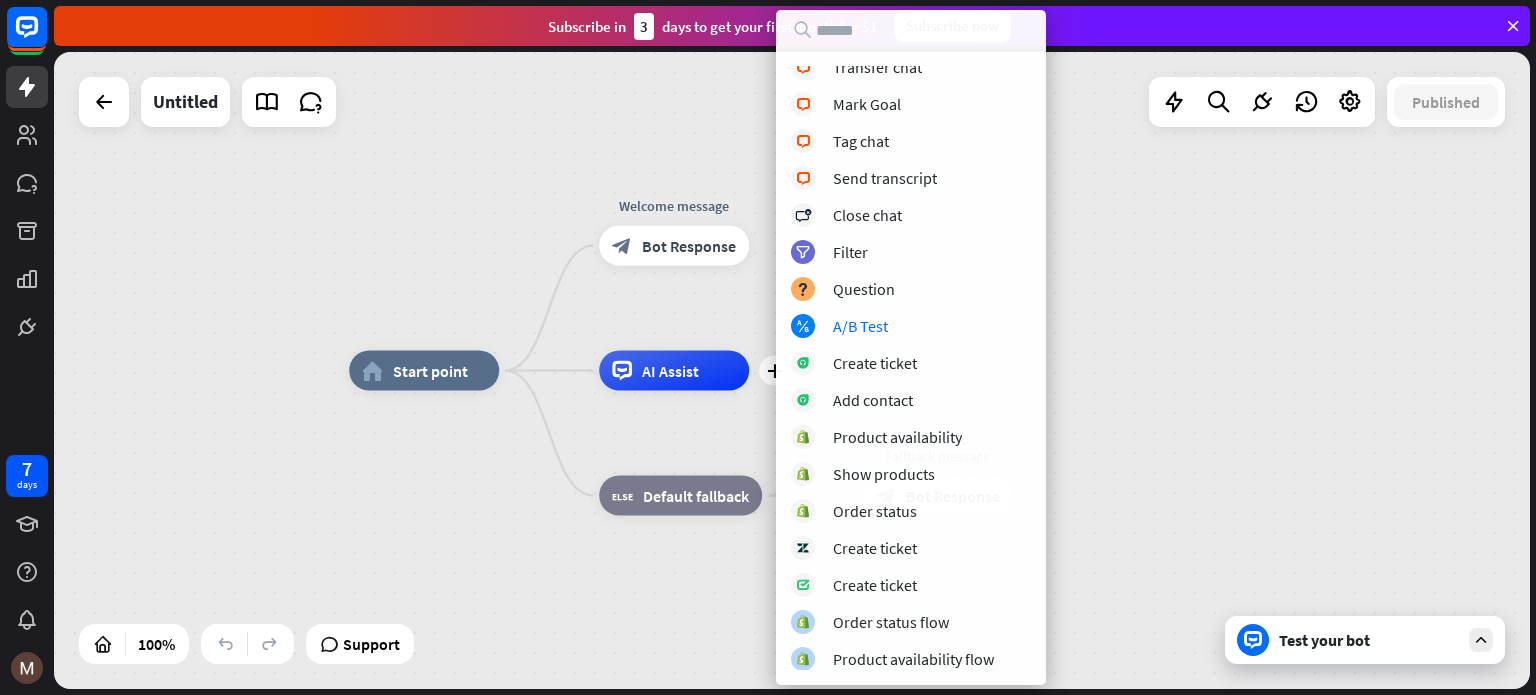 click on "home_2   Start point                 Welcome message   block_bot_response   Bot Response               plus       AI Assist                   block_fallback   Default fallback                 Fallback message   block_bot_response   Bot Response" at bounding box center (1087, 689) 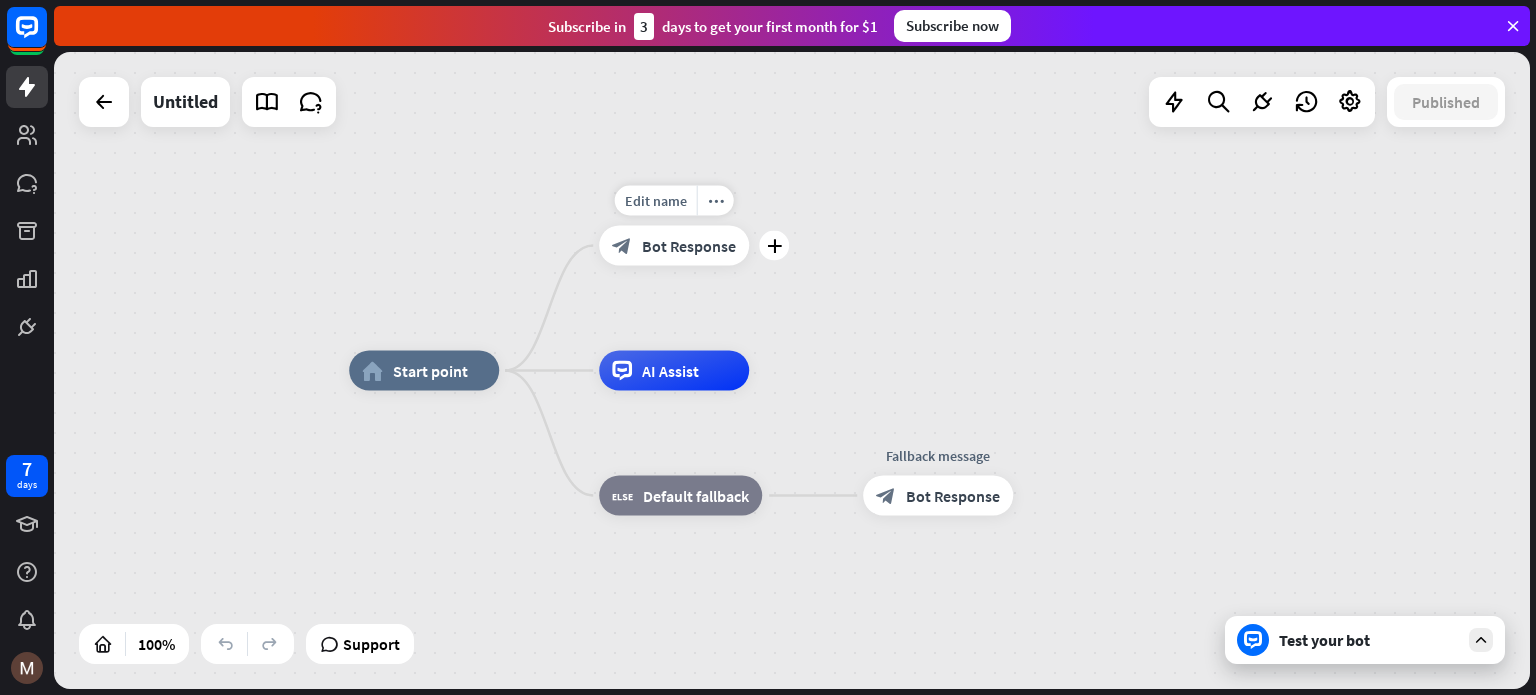 click on "block_bot_response   Bot Response" at bounding box center (674, 246) 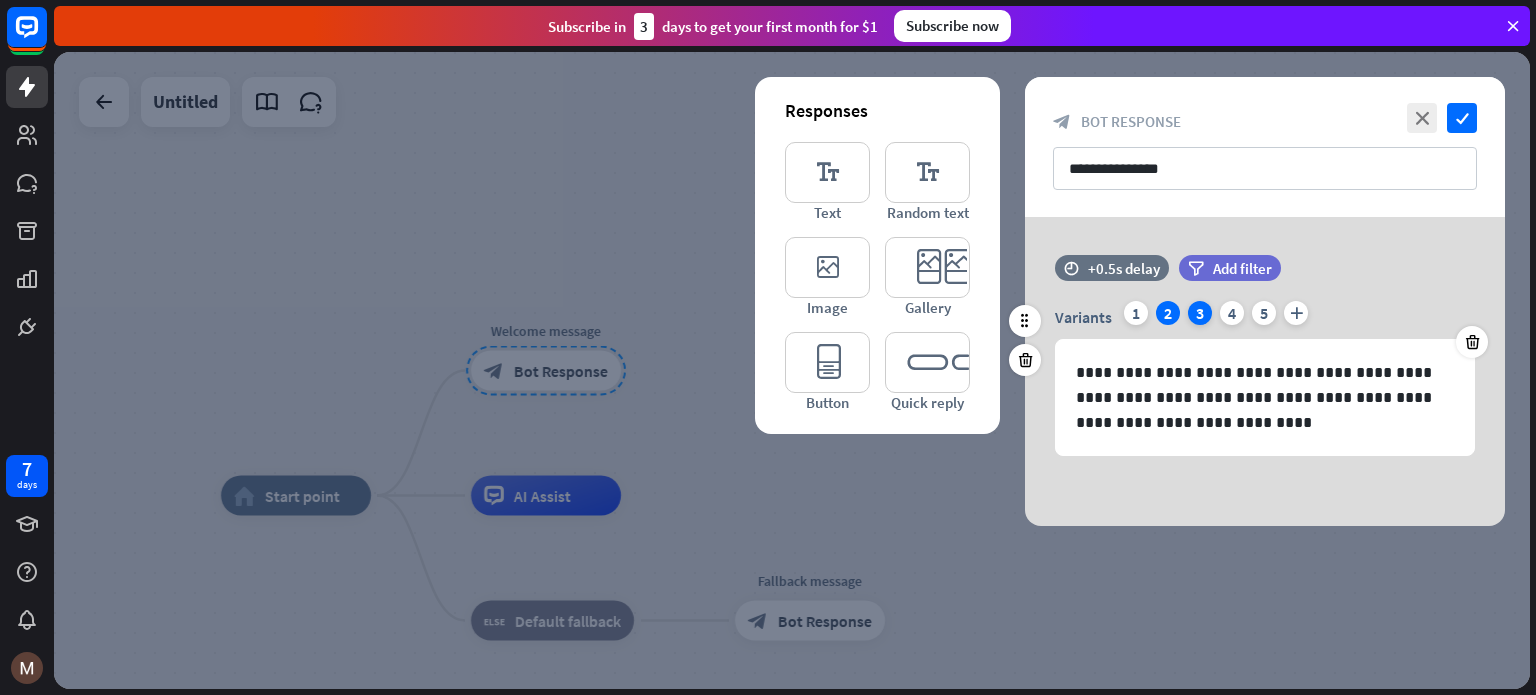 click on "3" at bounding box center (1200, 313) 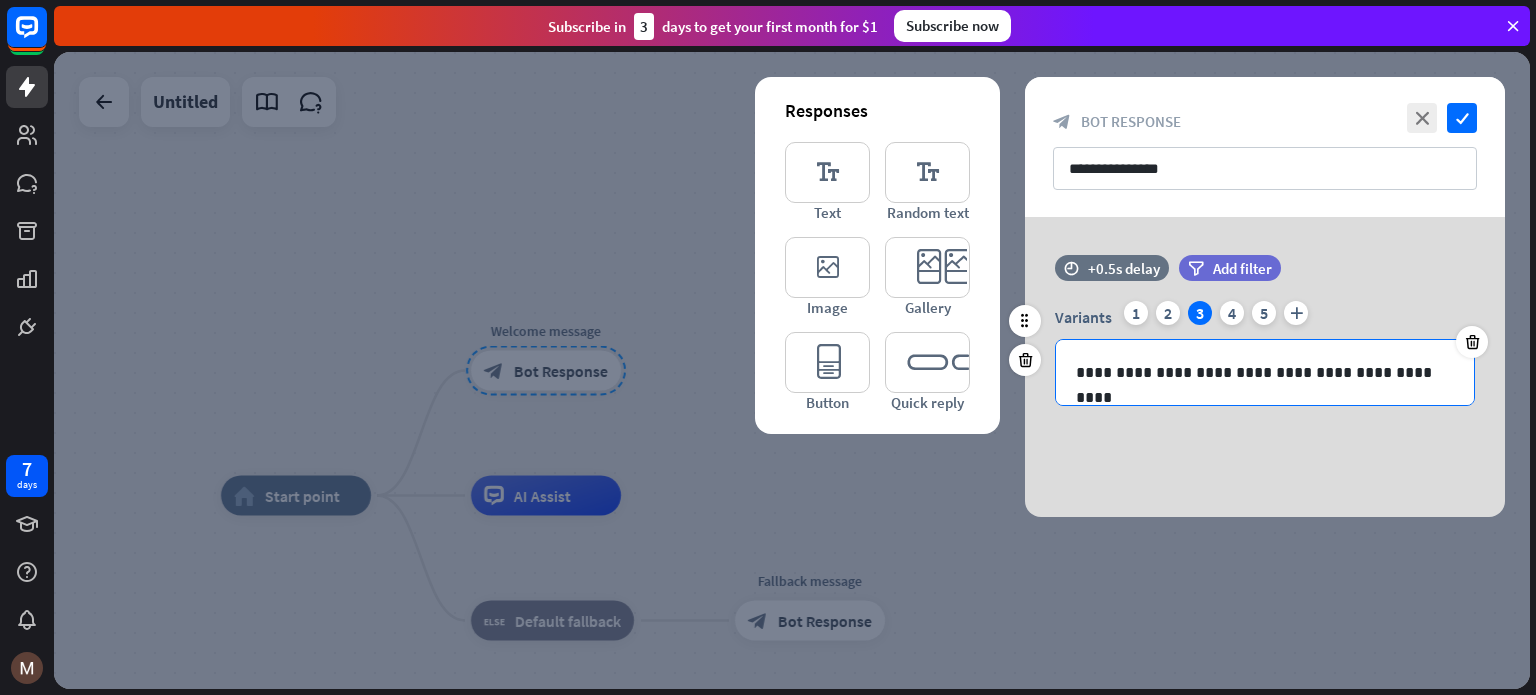 click on "**********" at bounding box center (1265, 372) 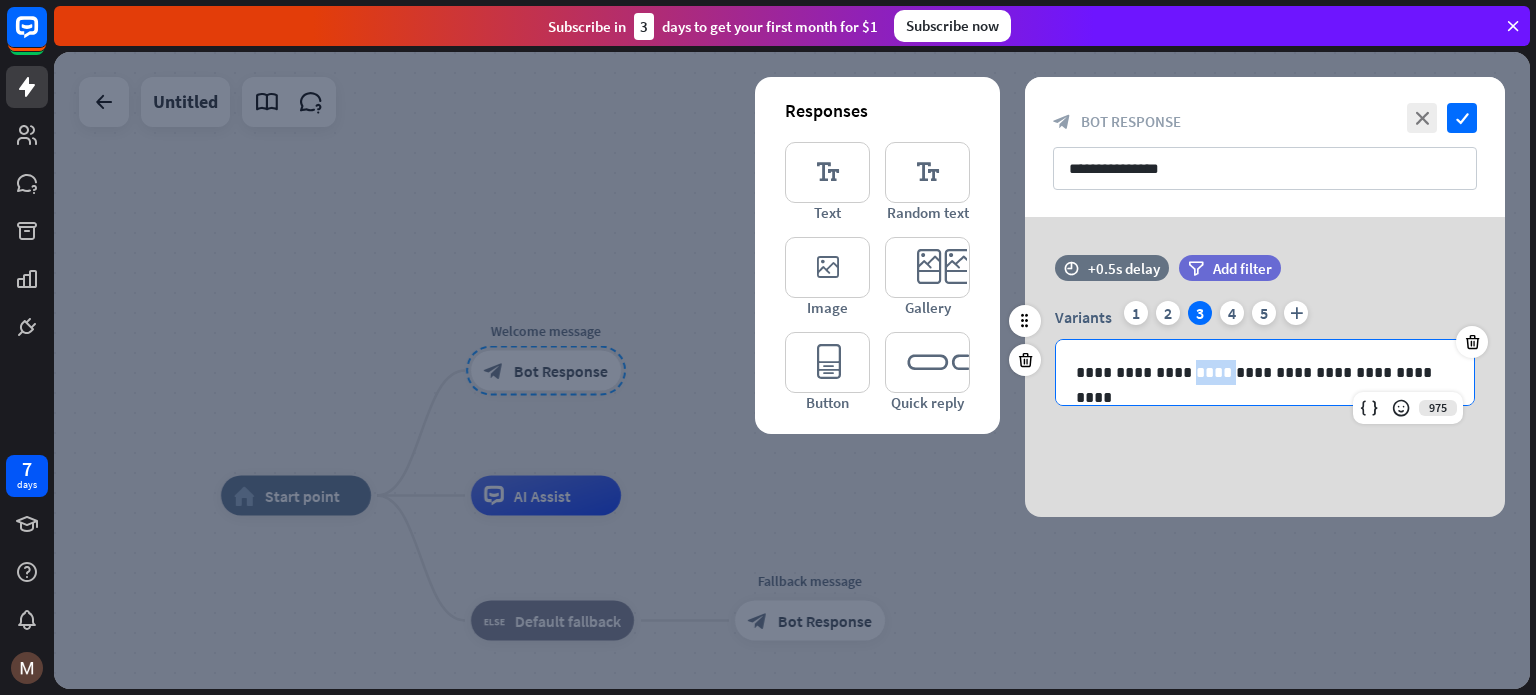 drag, startPoint x: 1180, startPoint y: 367, endPoint x: 1218, endPoint y: 374, distance: 38.63936 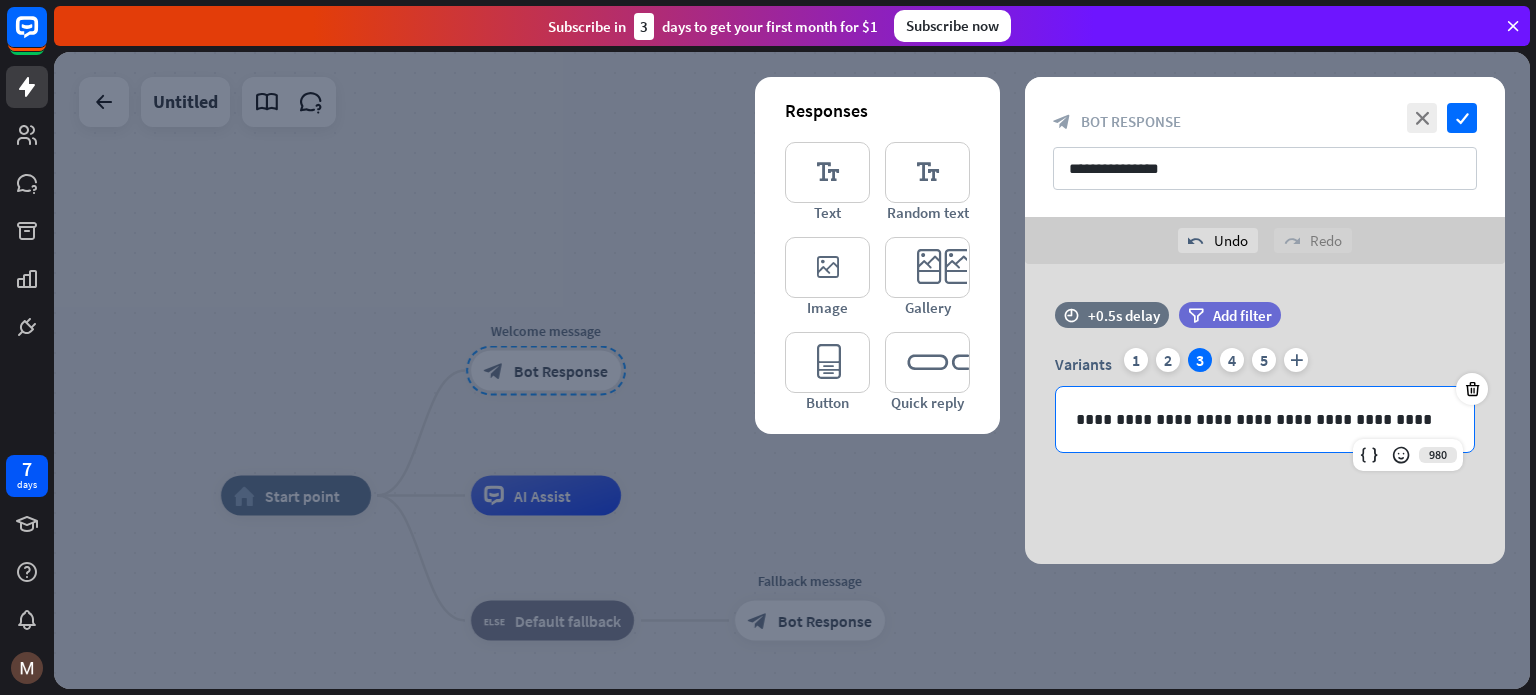 click on "**********" at bounding box center (1265, 147) 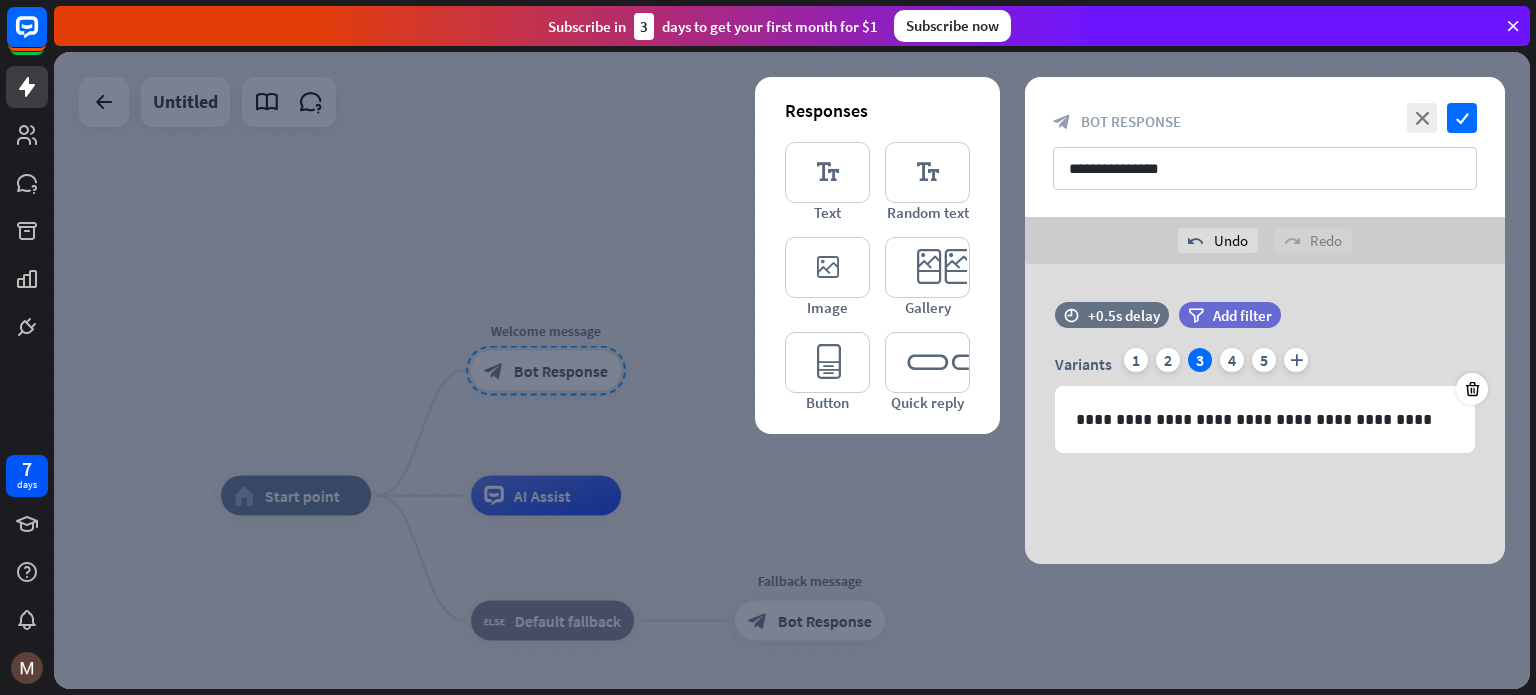 click at bounding box center (792, 370) 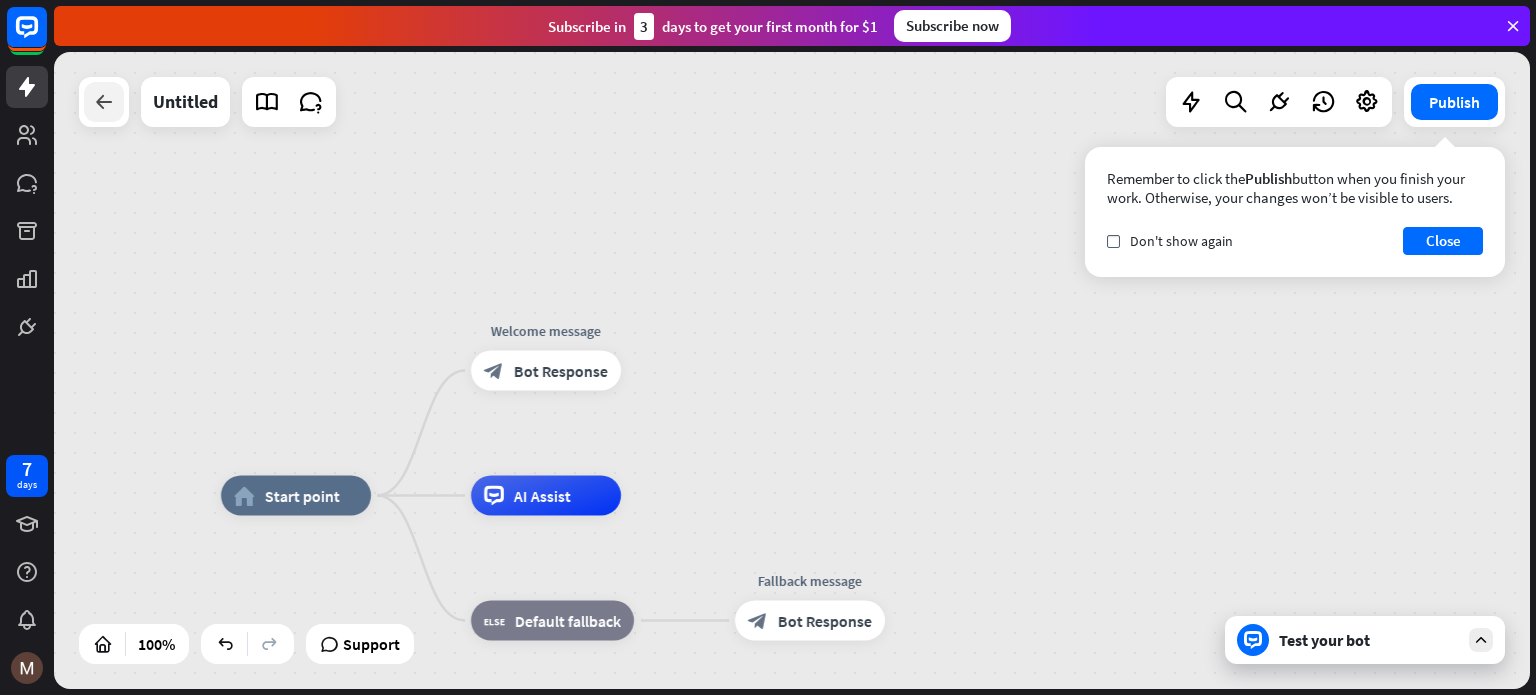 click at bounding box center (104, 102) 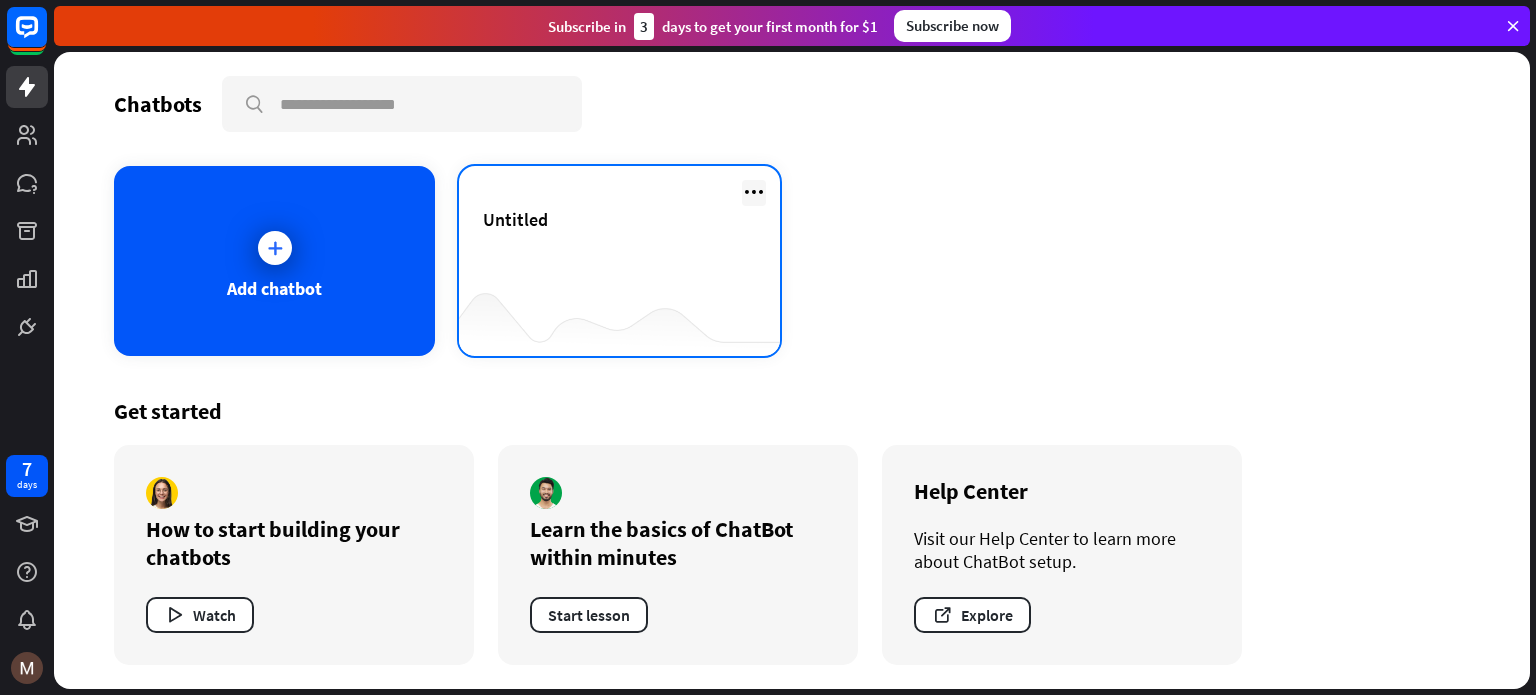 click at bounding box center [754, 192] 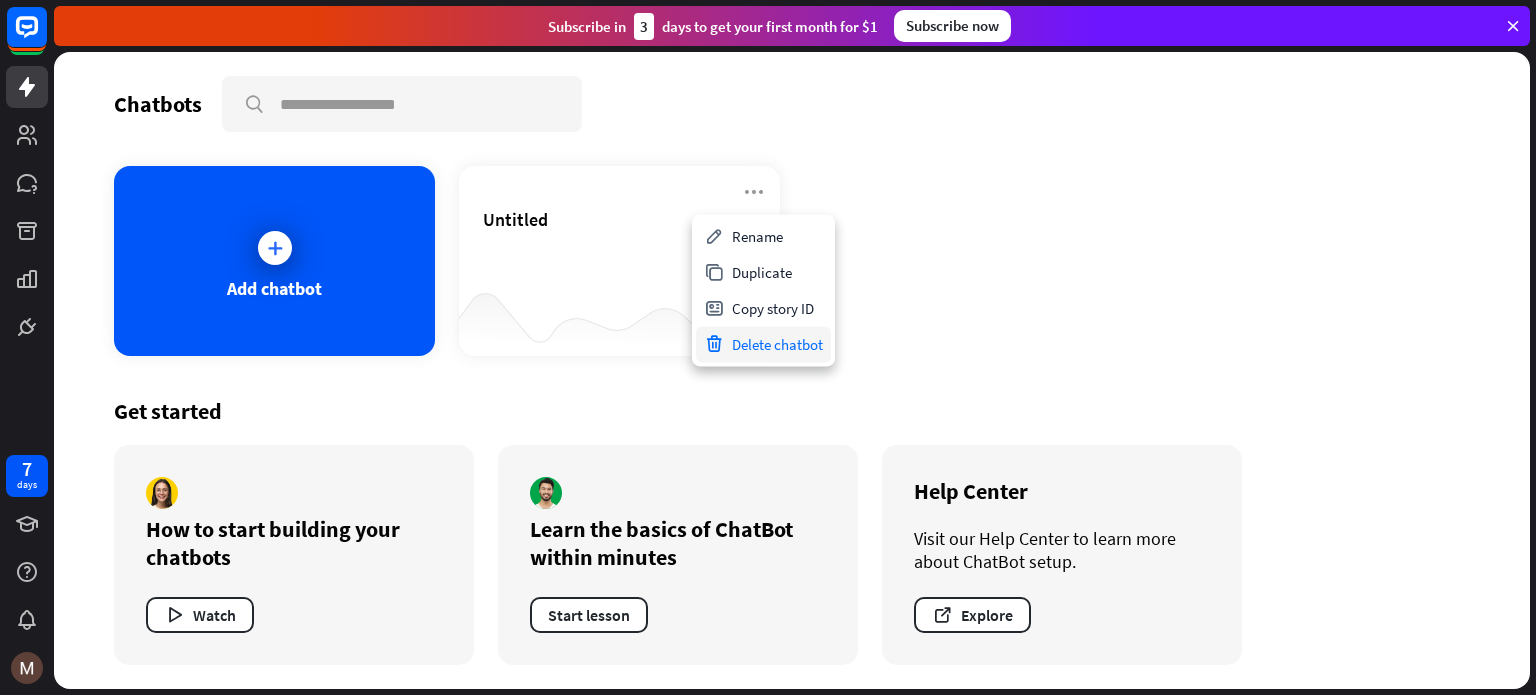 click on "Delete chatbot" at bounding box center [763, 344] 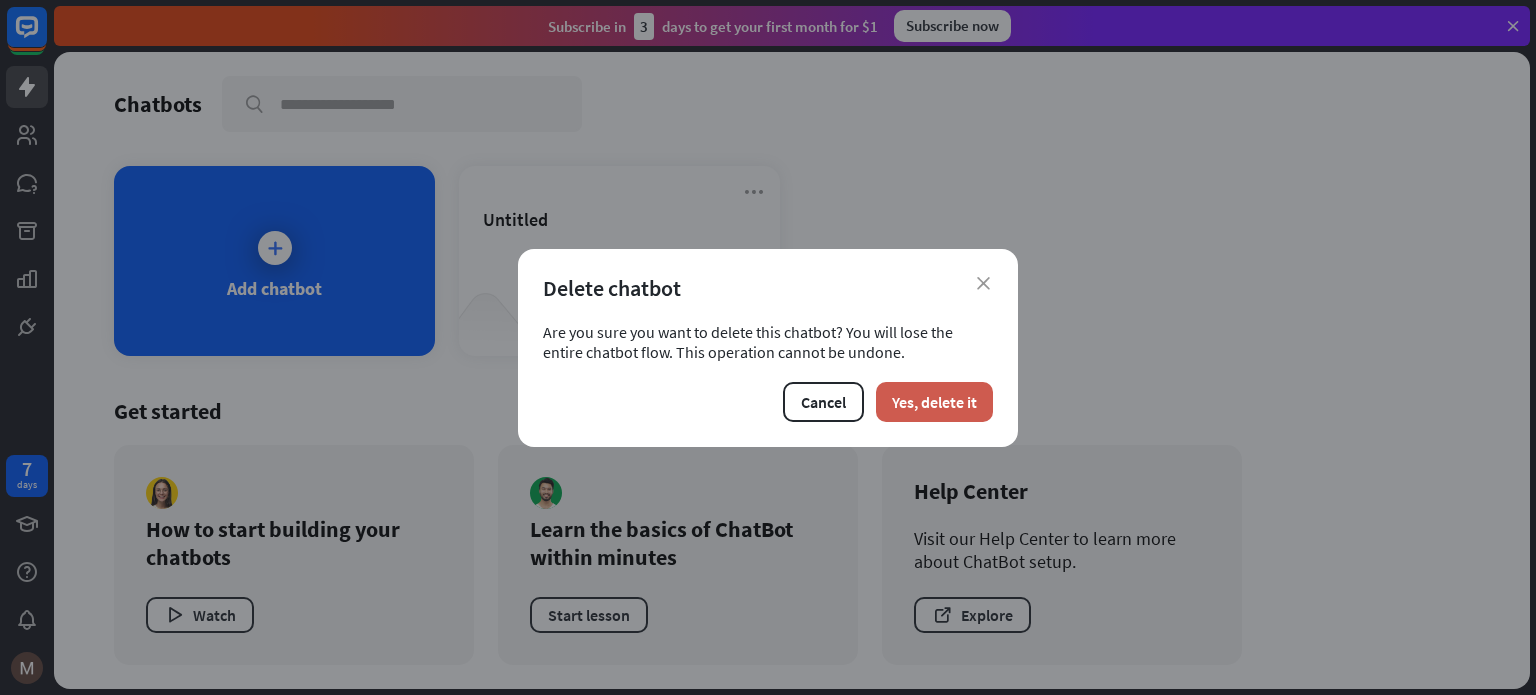 click on "Yes, delete it" at bounding box center (934, 402) 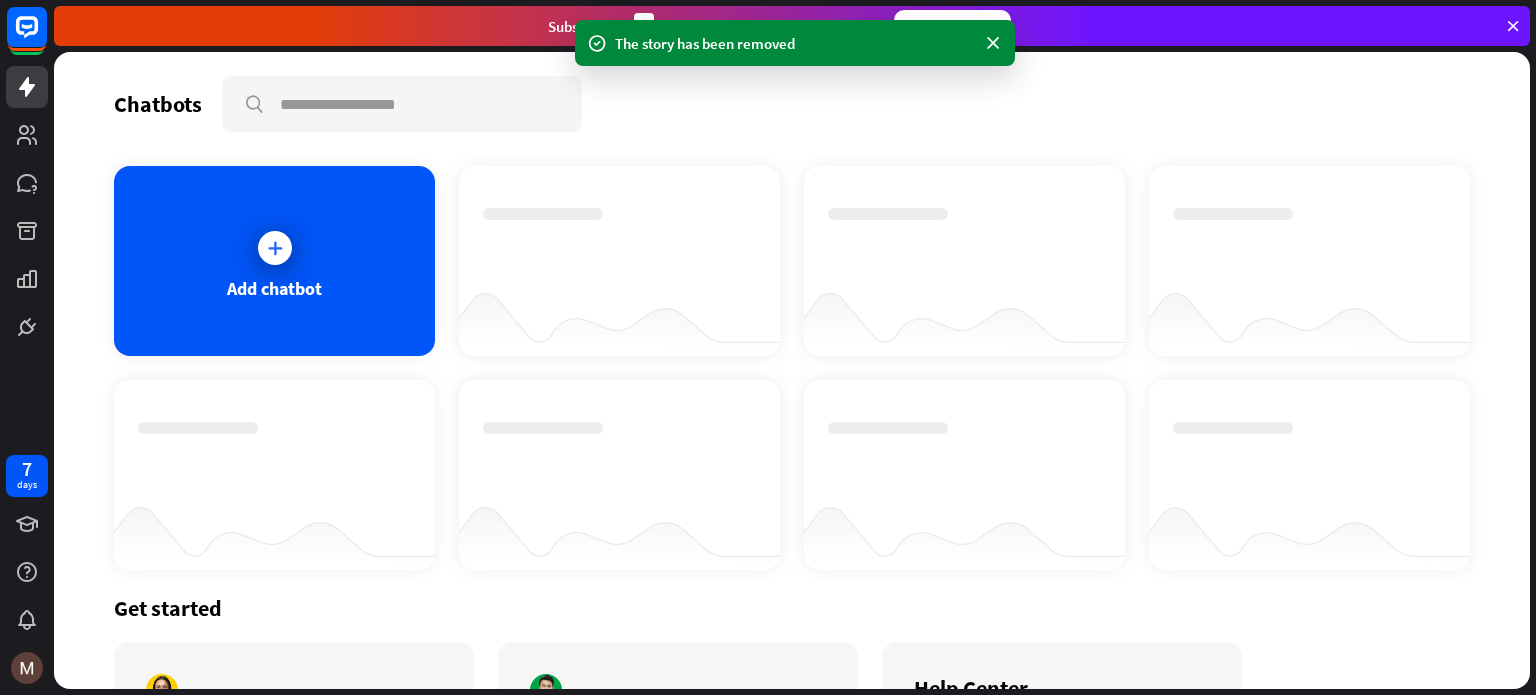 click on "Add chatbot" at bounding box center (274, 261) 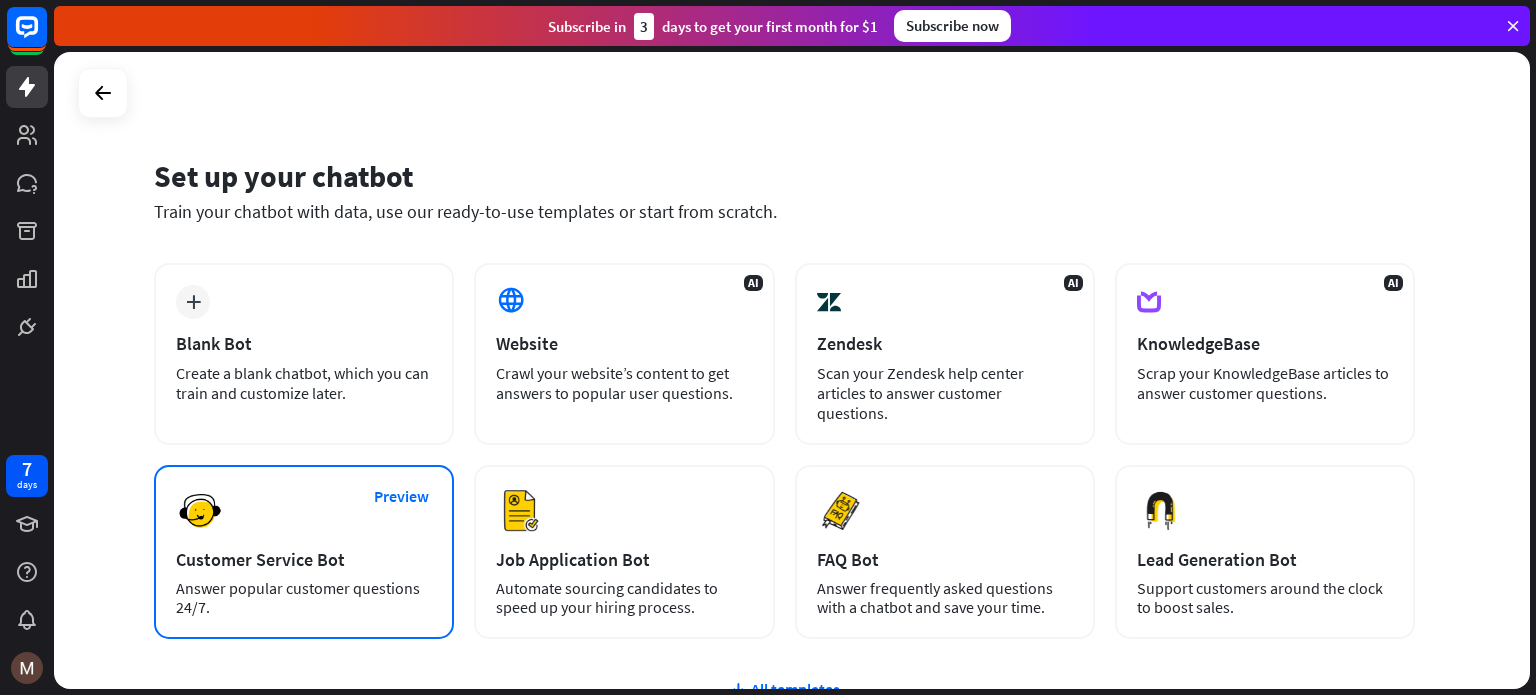 click on "Answer popular customer questions 24/7." at bounding box center [304, 598] 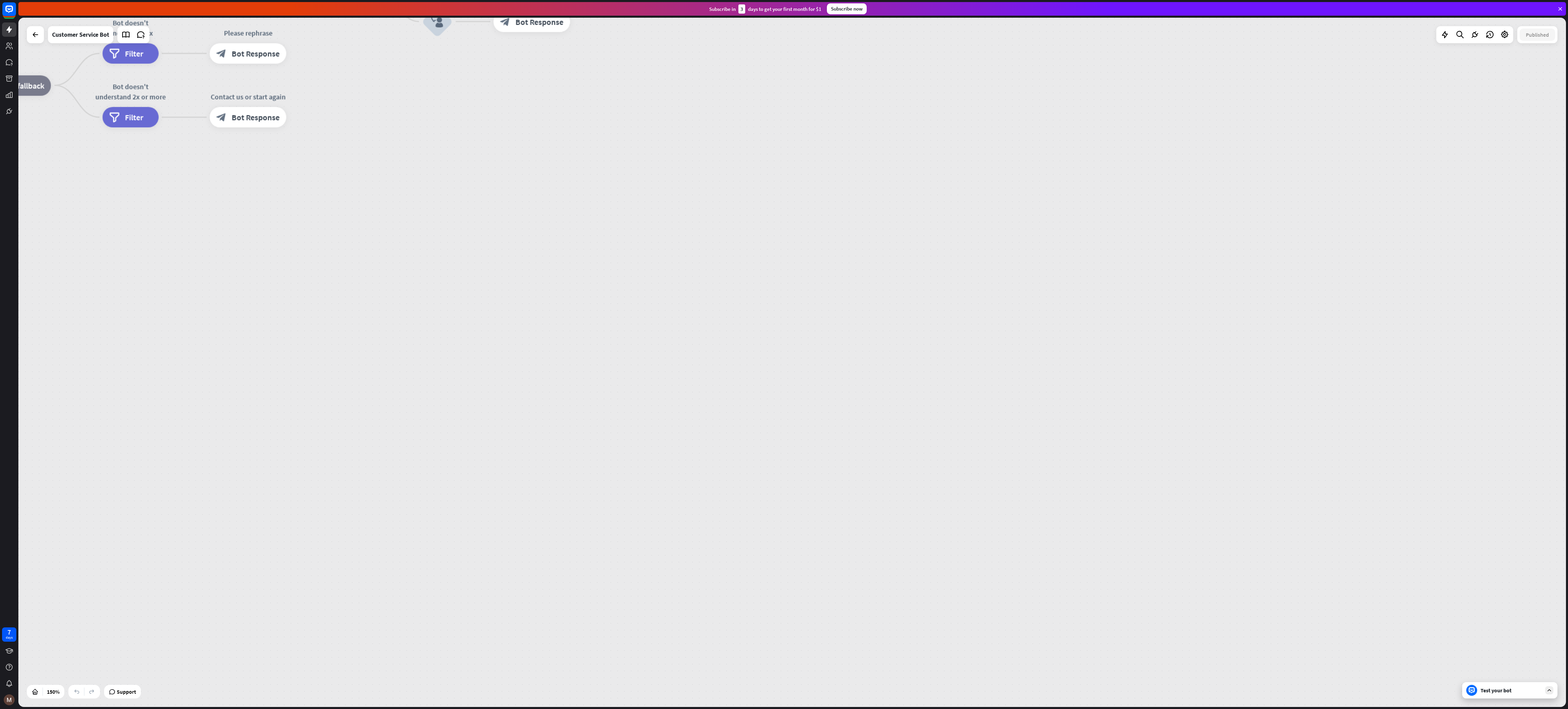 drag, startPoint x: 489, startPoint y: 370, endPoint x: 722, endPoint y: 623, distance: 343.9448 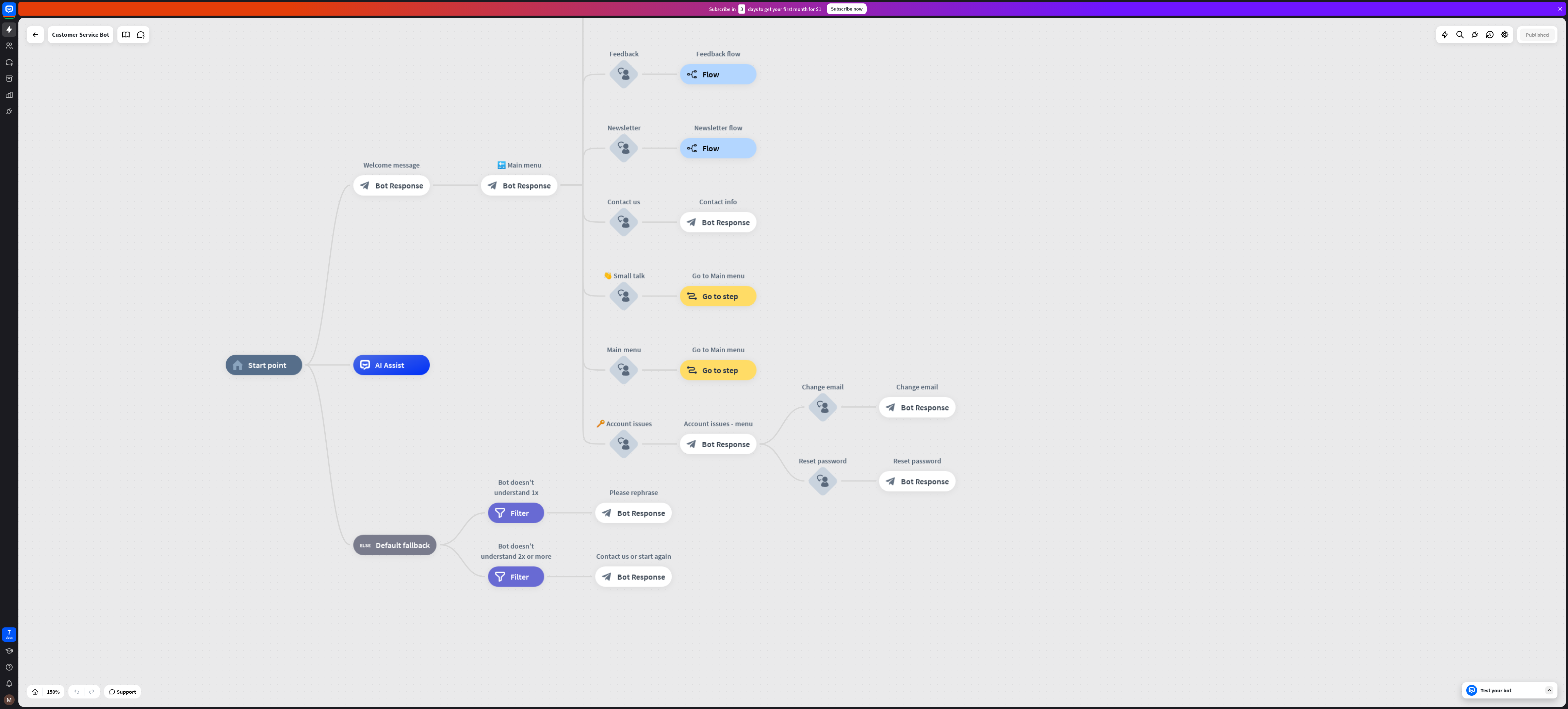 drag, startPoint x: 445, startPoint y: 217, endPoint x: 830, endPoint y: 676, distance: 599.0876 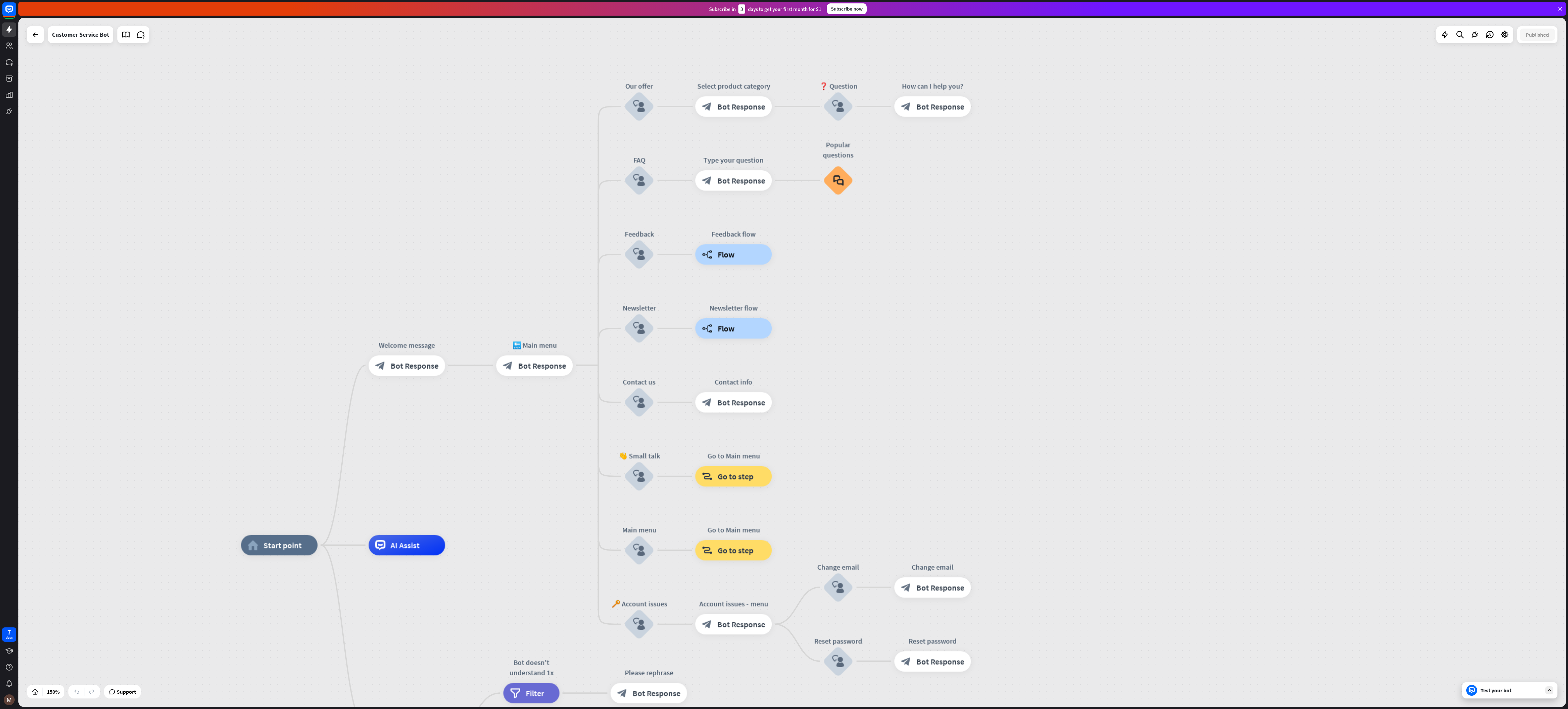 drag, startPoint x: 748, startPoint y: 563, endPoint x: 763, endPoint y: 743, distance: 180.6239 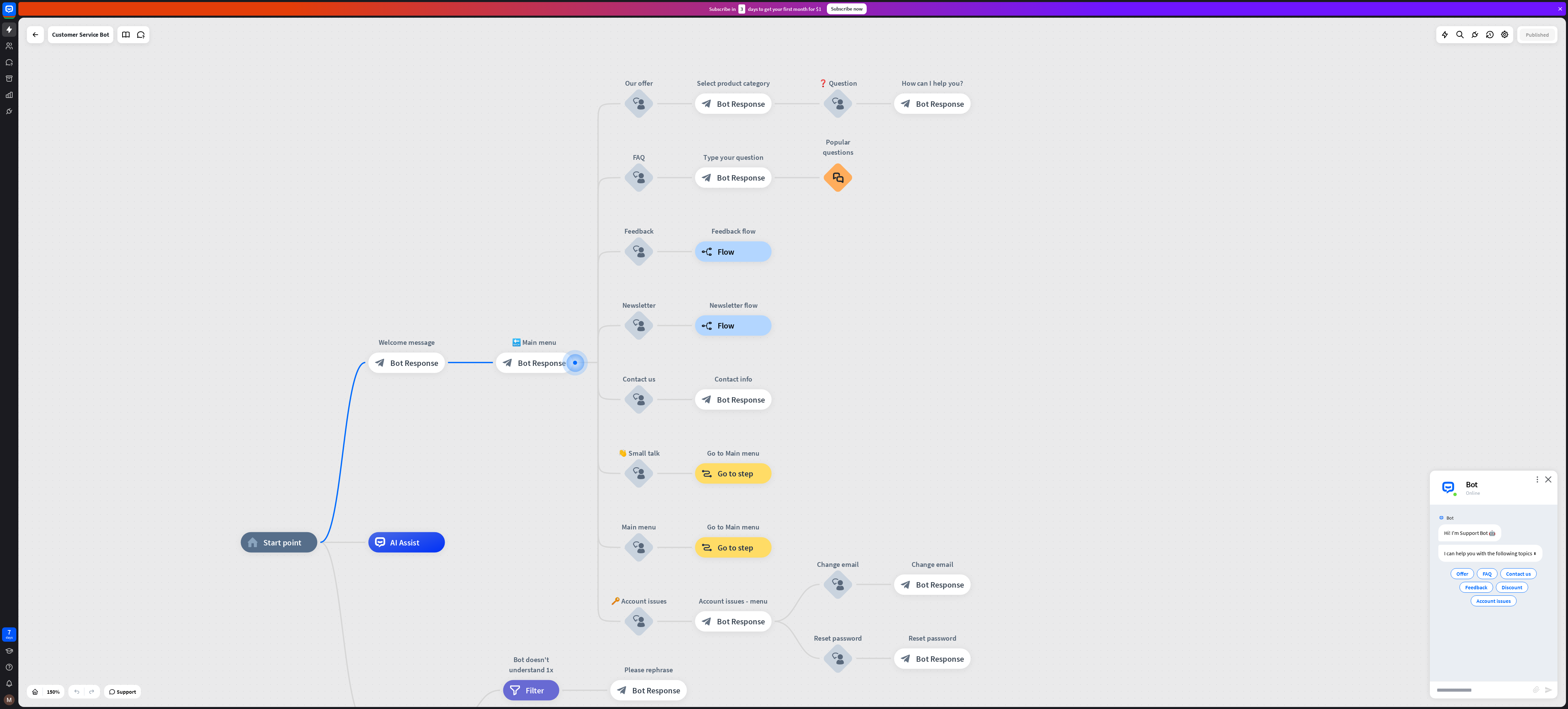 click on "Bot" at bounding box center [1507, 484] 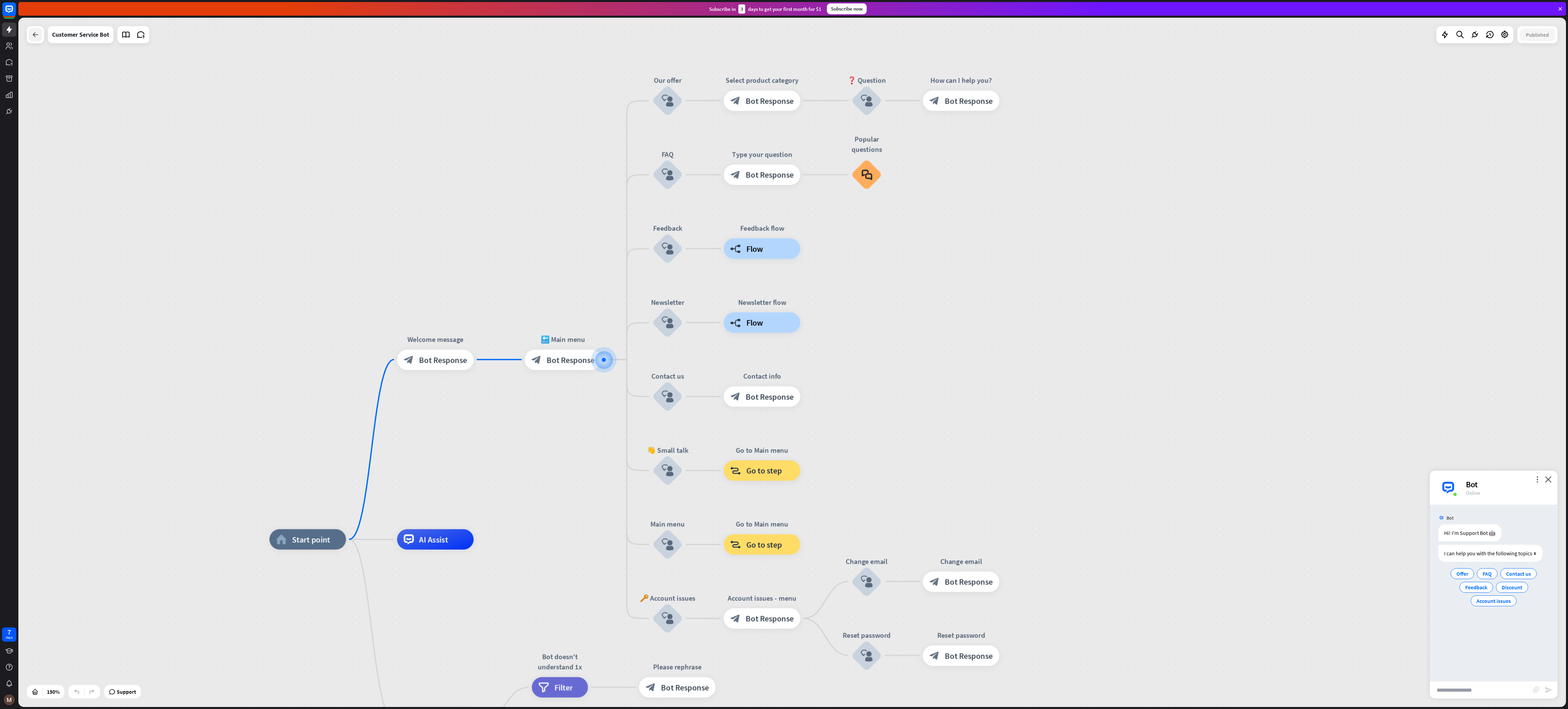 click at bounding box center [35, 35] 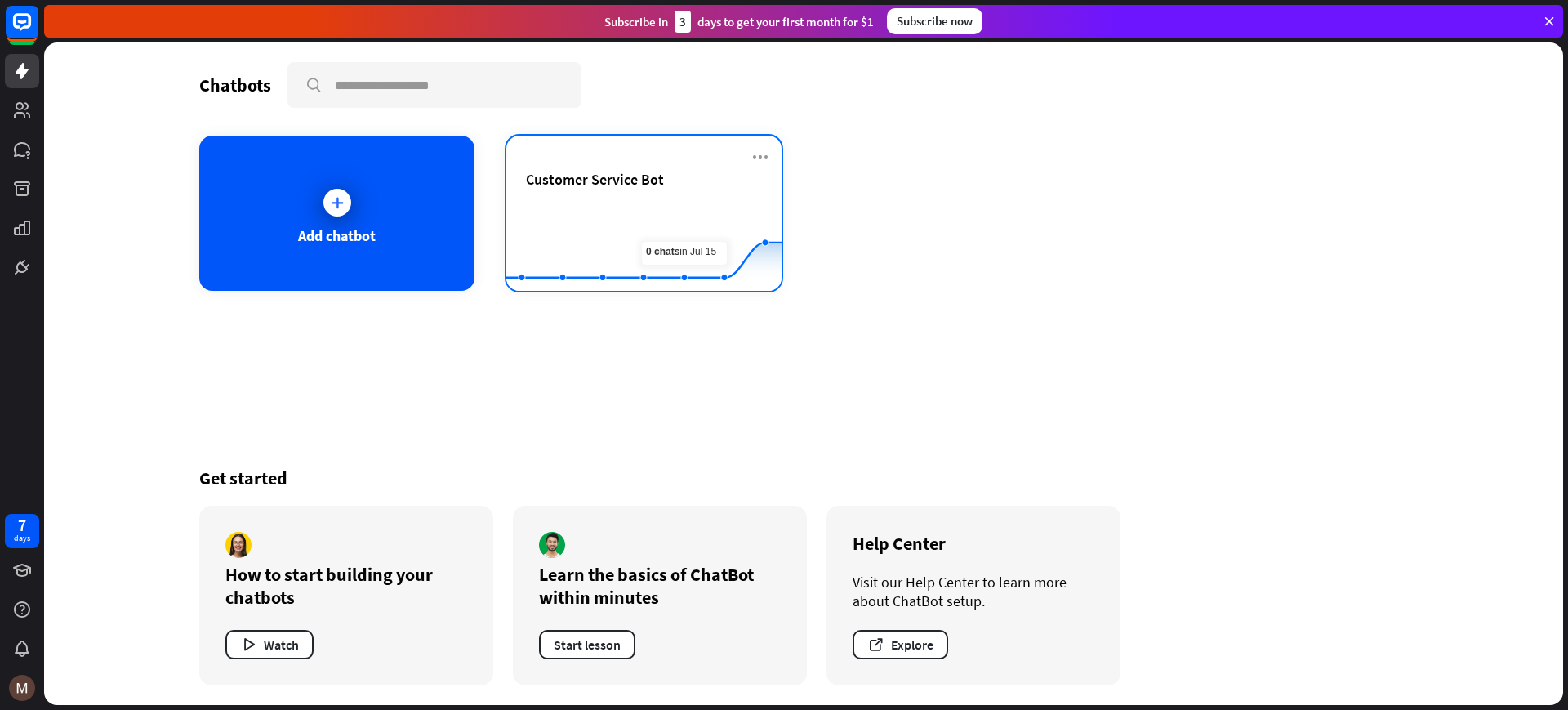 click 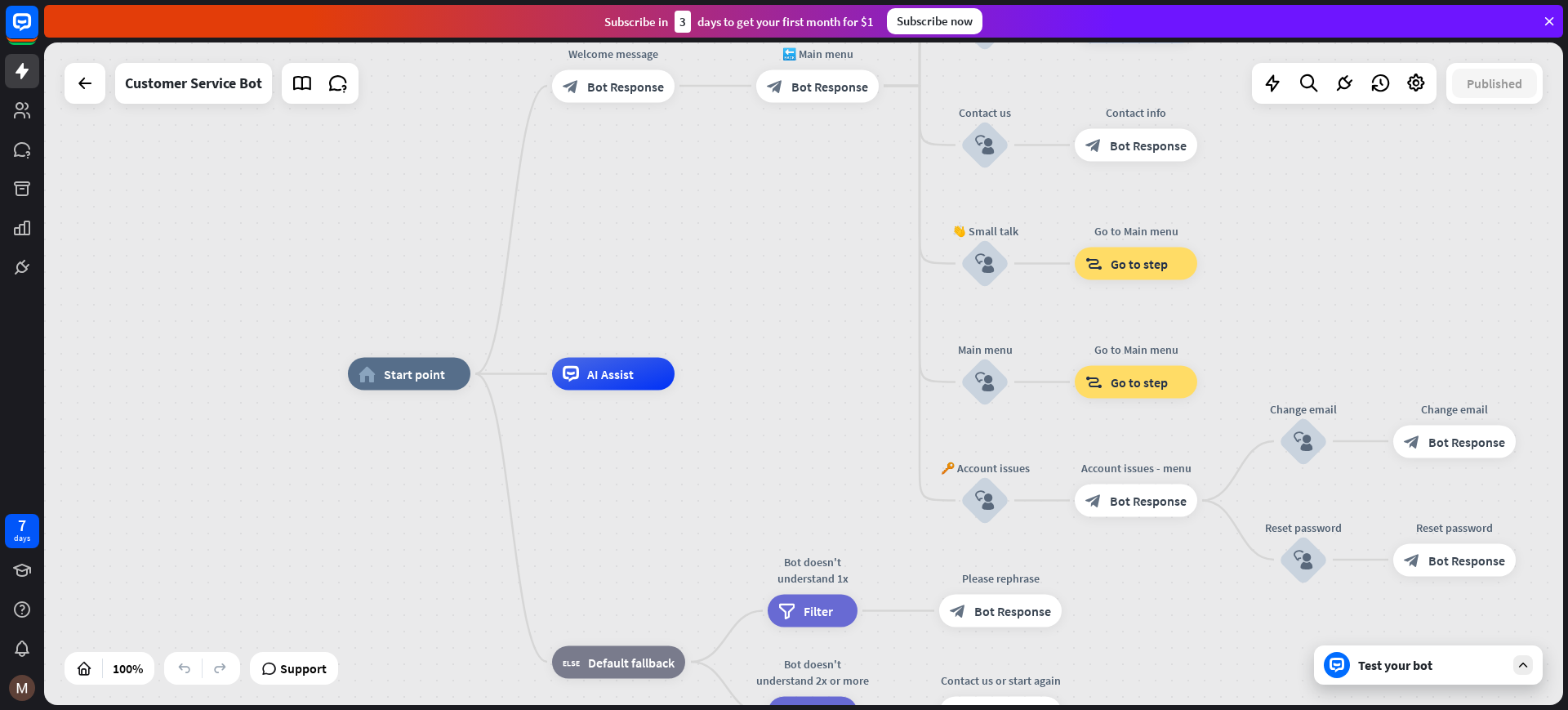 click on "Test your bot" at bounding box center (1428, 665) 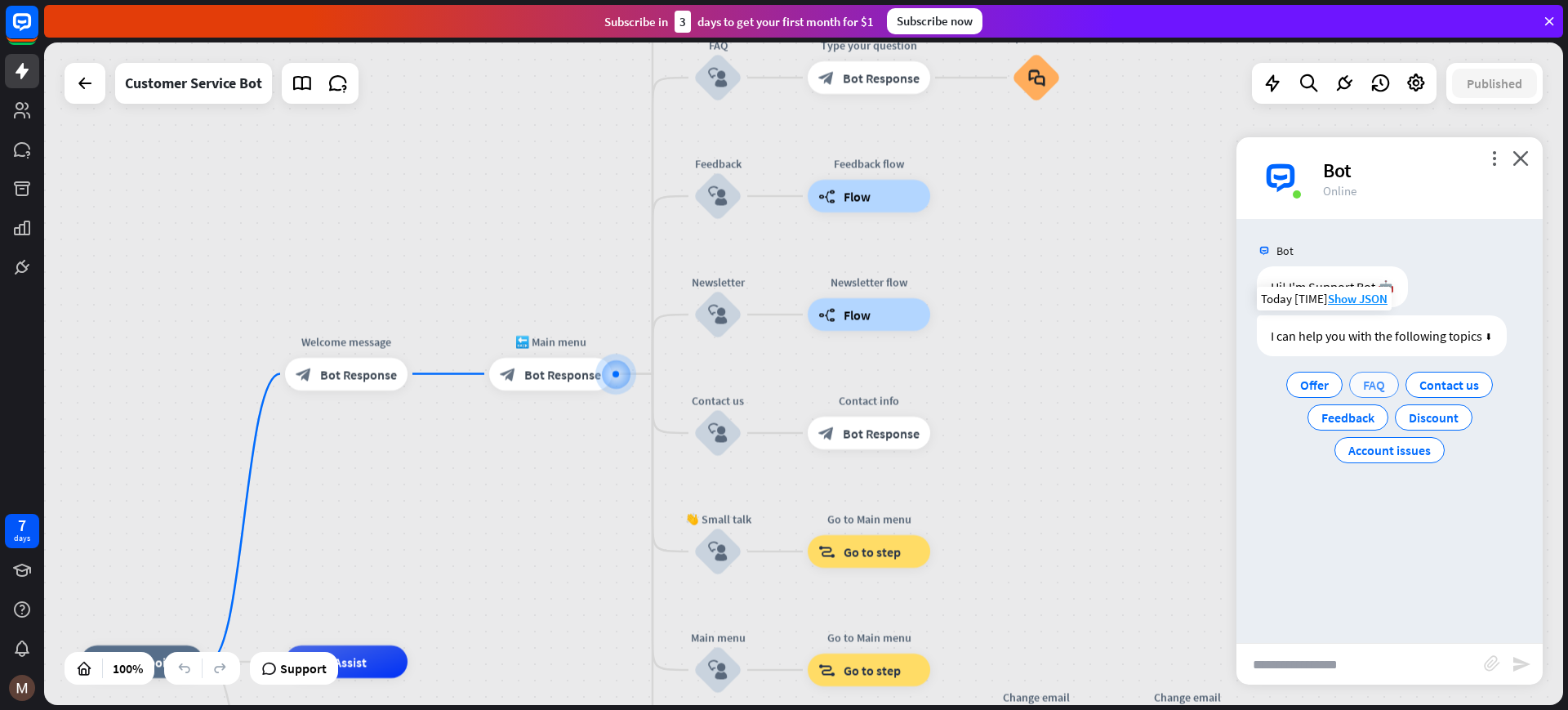 click on "FAQ" at bounding box center (1374, 385) 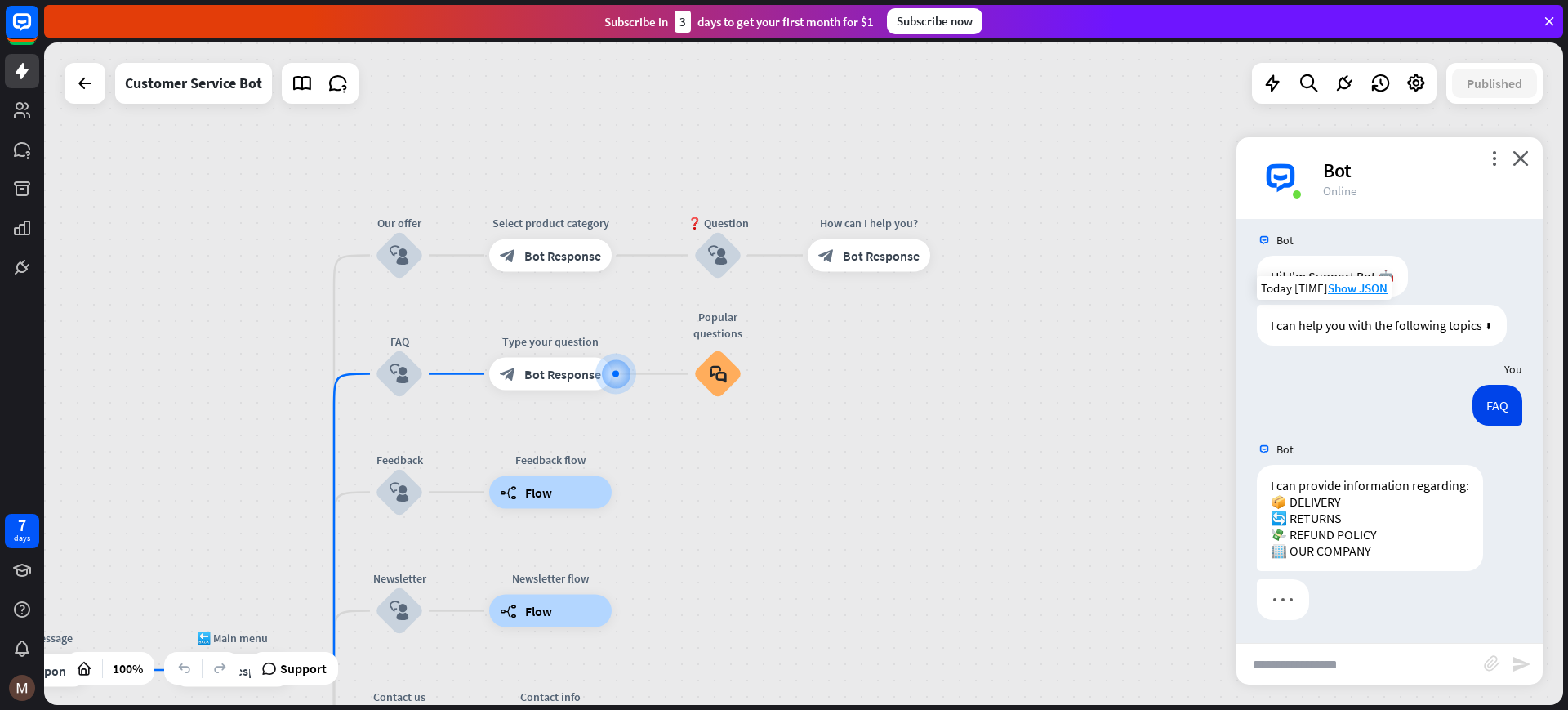 scroll, scrollTop: 12, scrollLeft: 0, axis: vertical 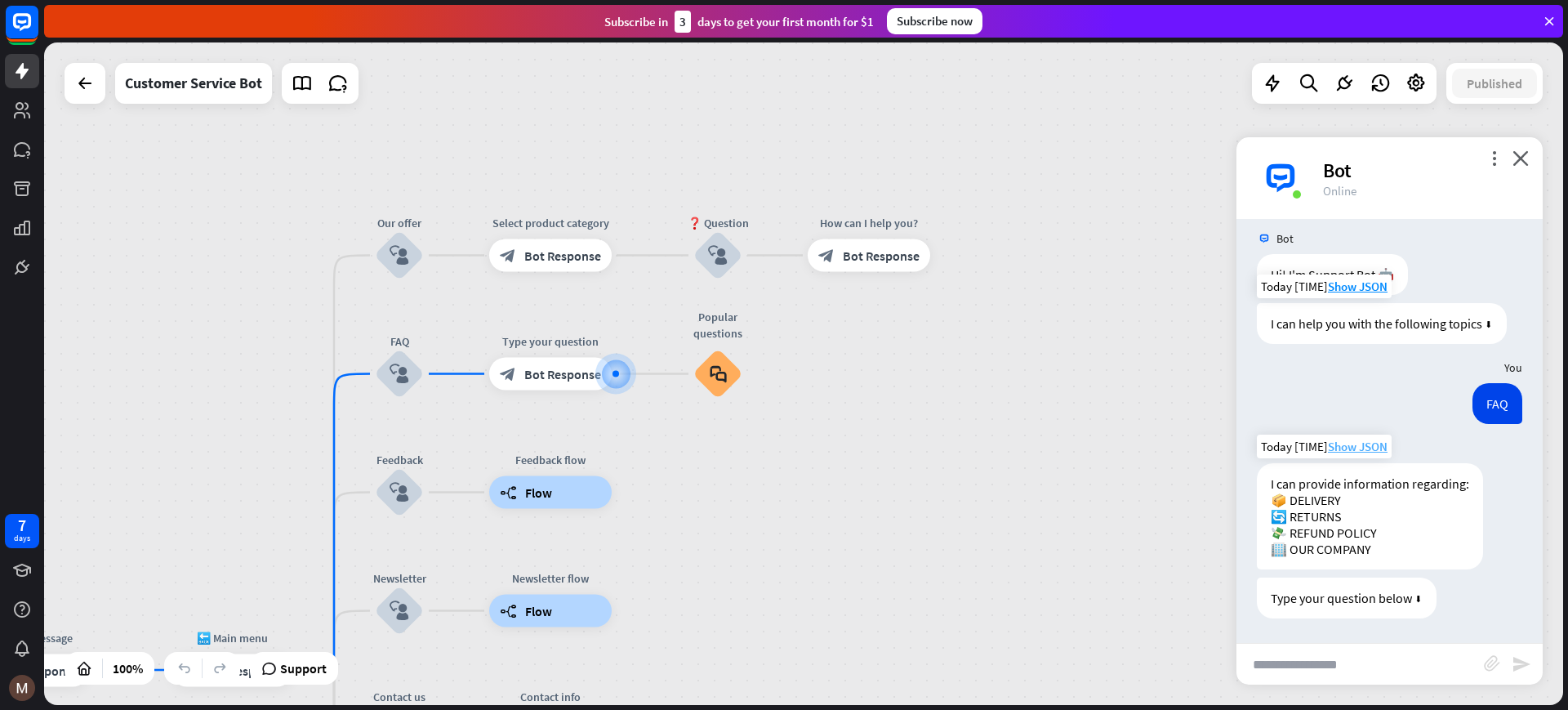 click on "Show JSON" at bounding box center (1357, 446) 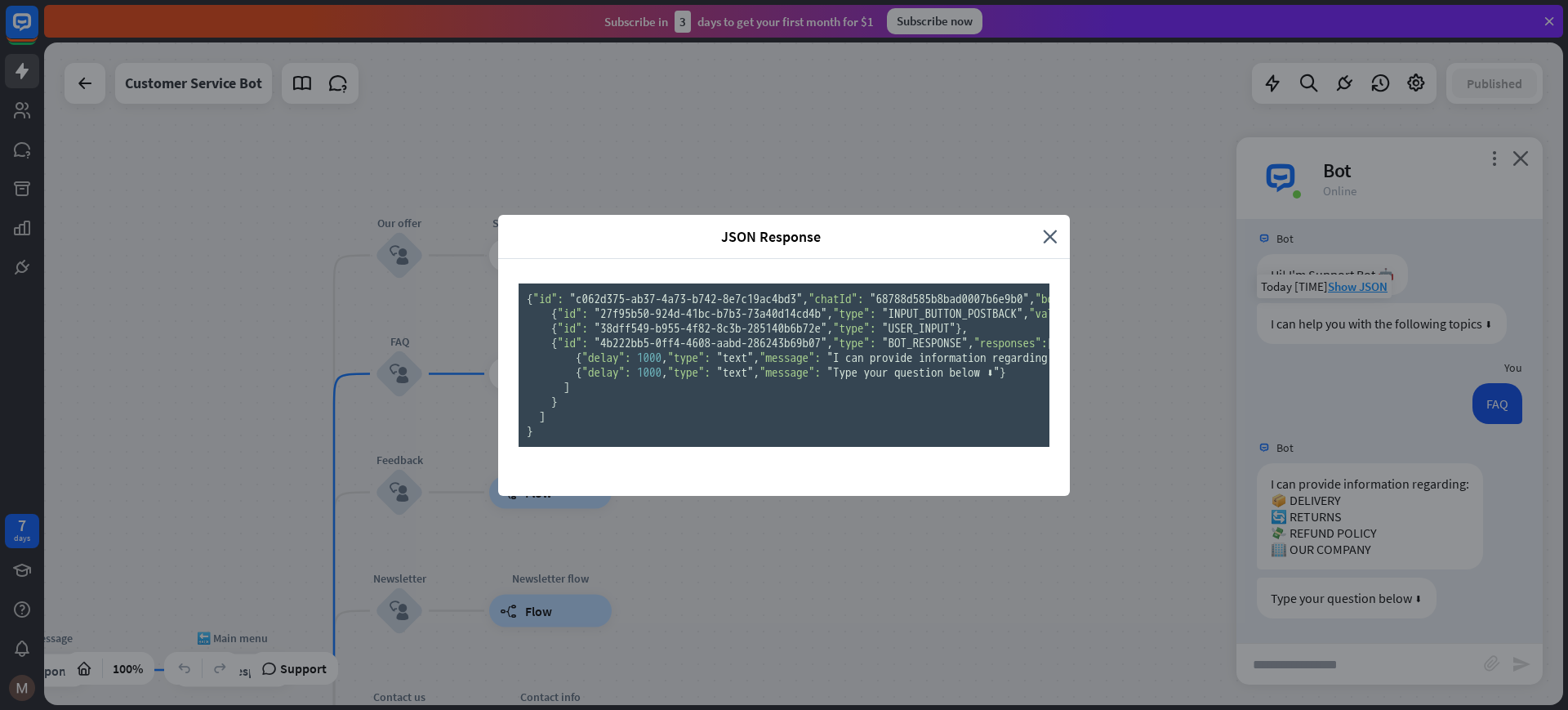 scroll, scrollTop: 157, scrollLeft: 0, axis: vertical 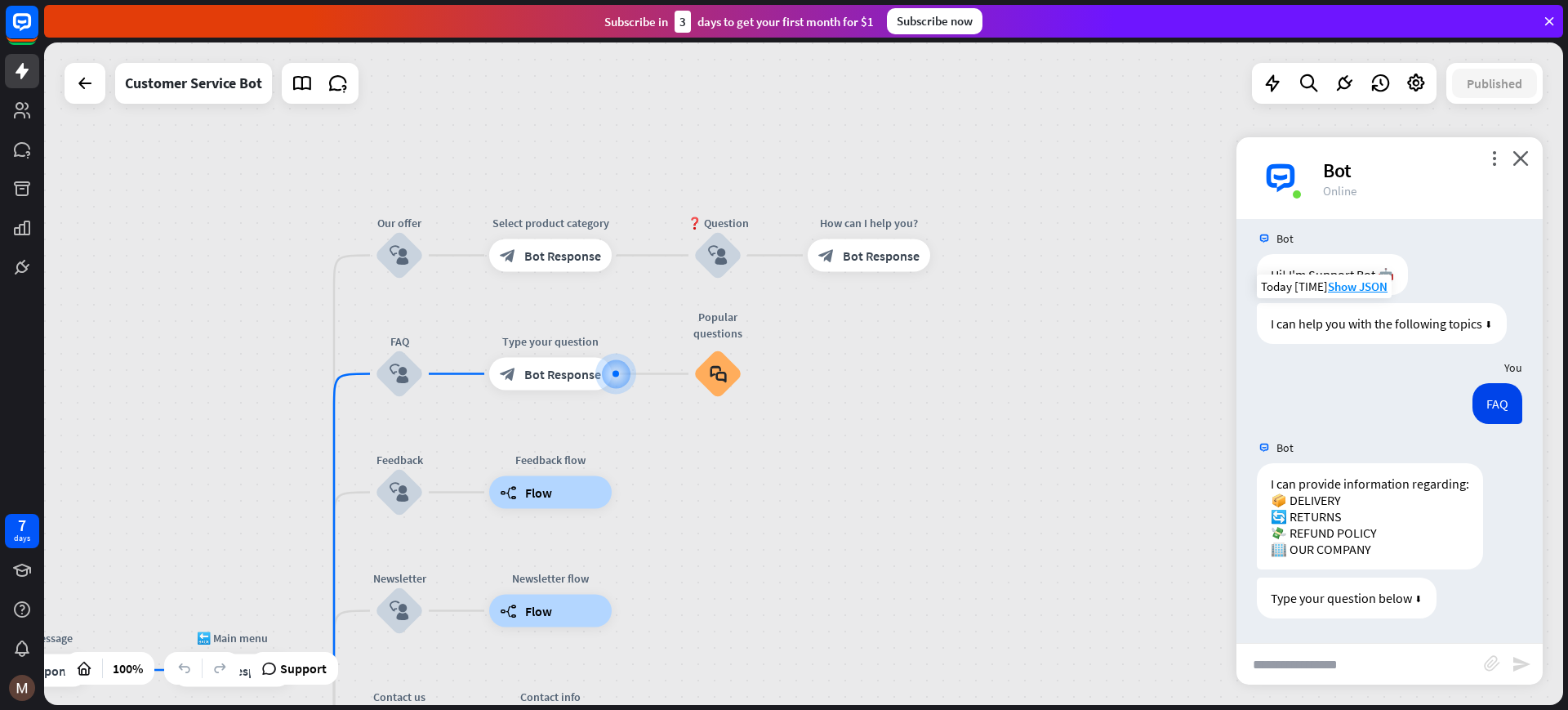 click at bounding box center (1360, 664) 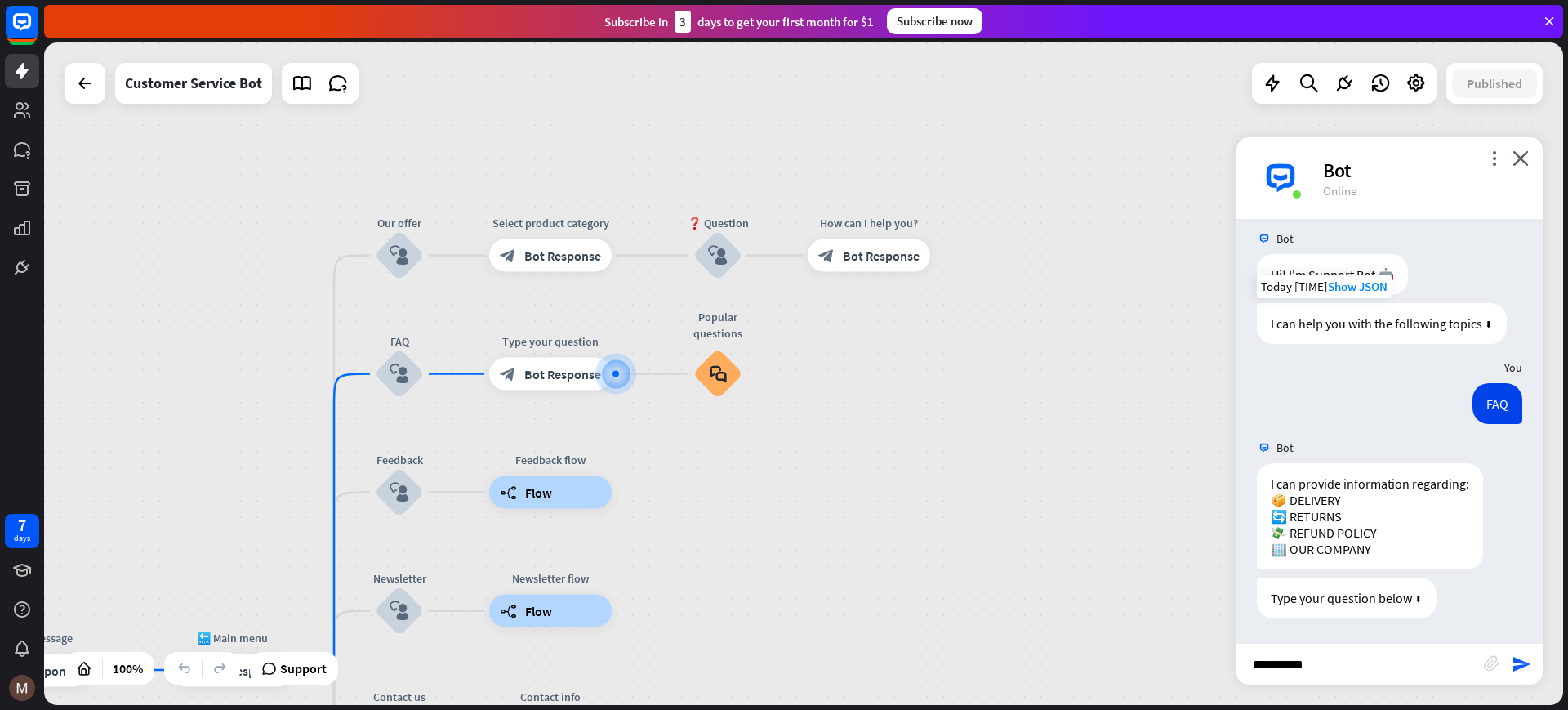 type on "**********" 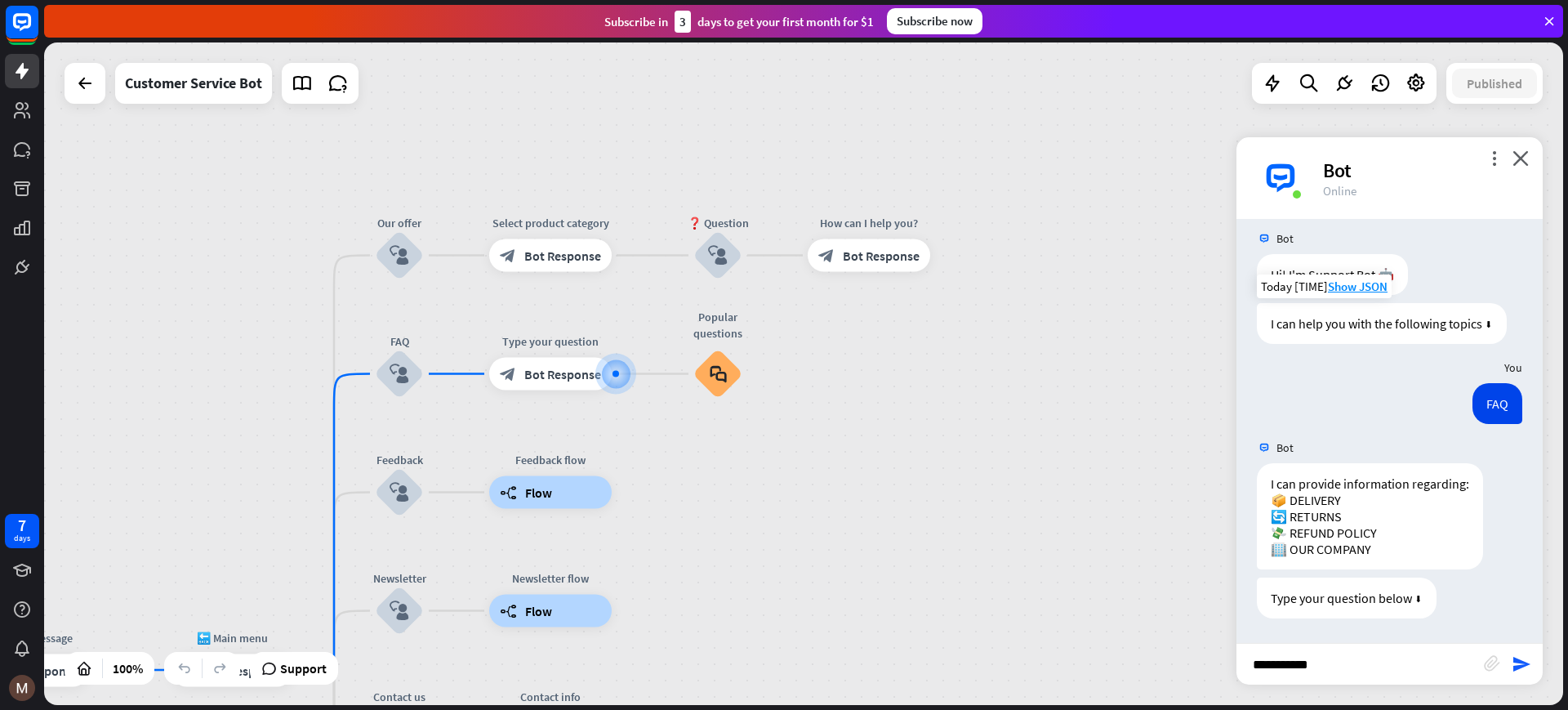 type 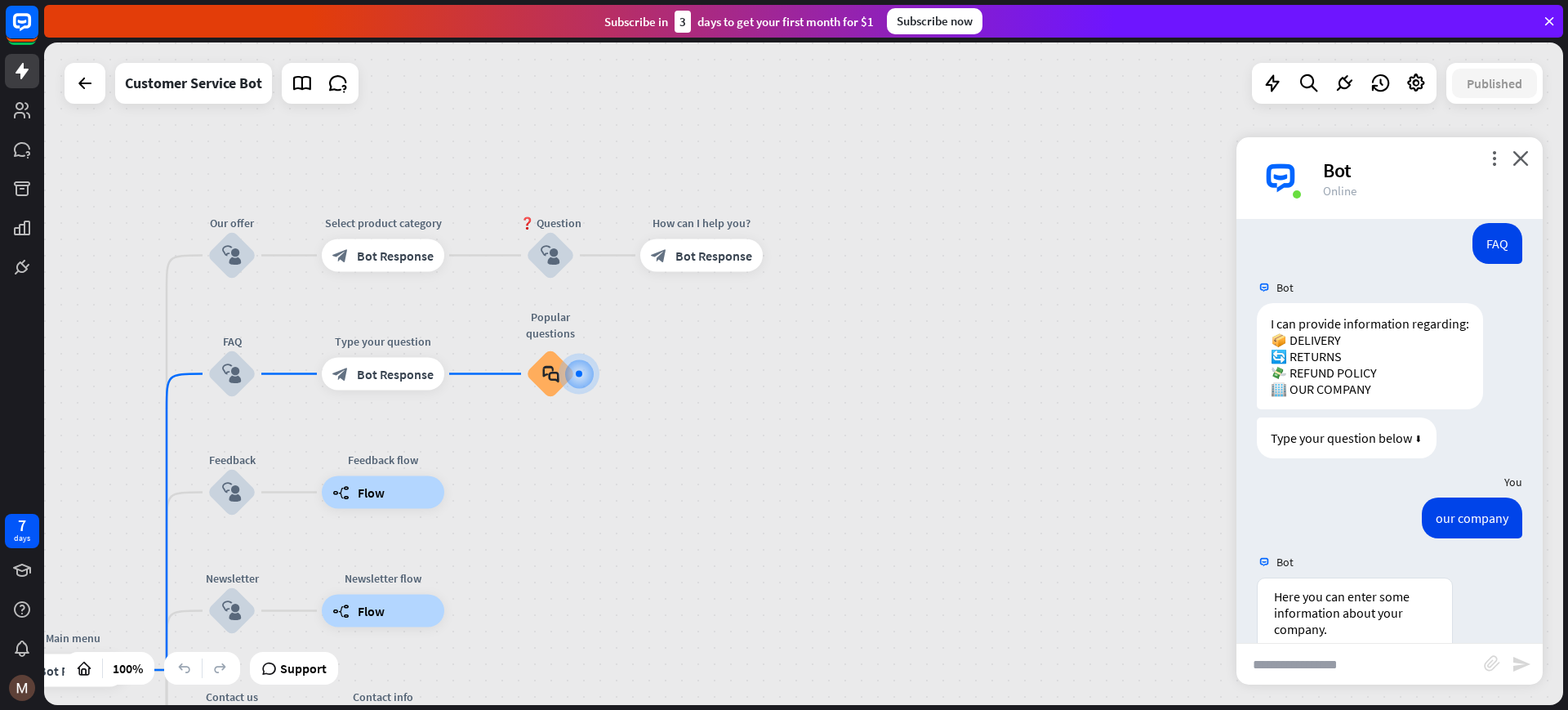 scroll, scrollTop: 327, scrollLeft: 0, axis: vertical 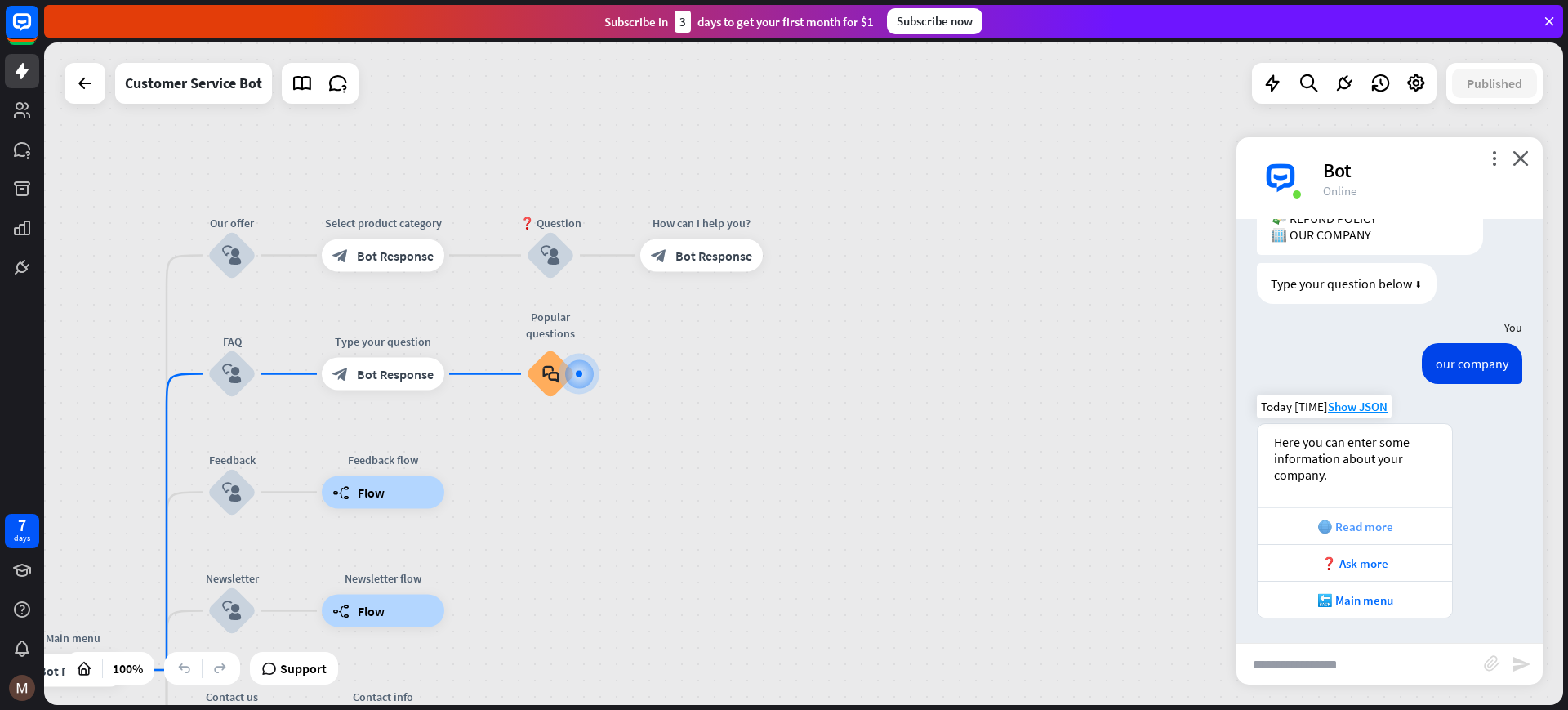 click on "🌐 Read more" at bounding box center [1355, 526] 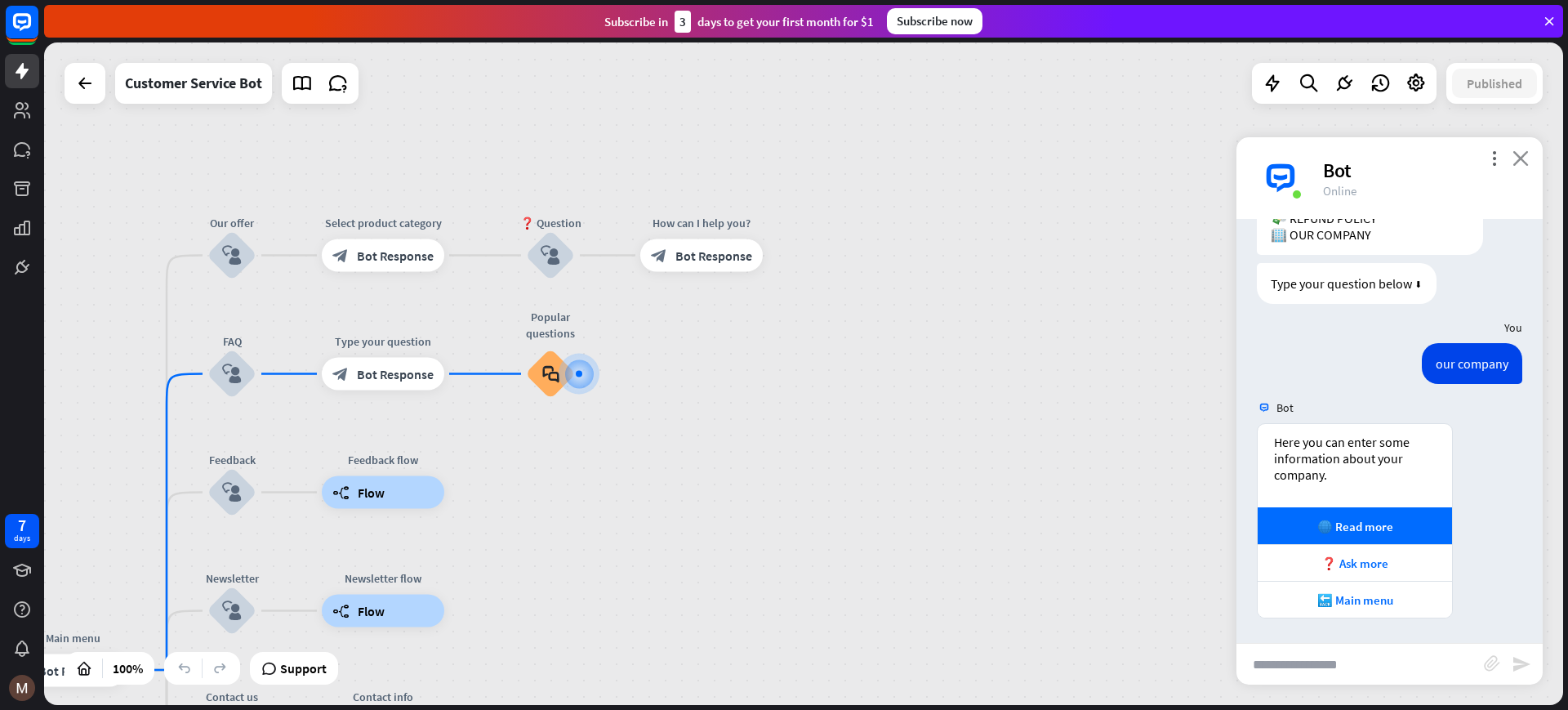 click on "close" at bounding box center (1521, 158) 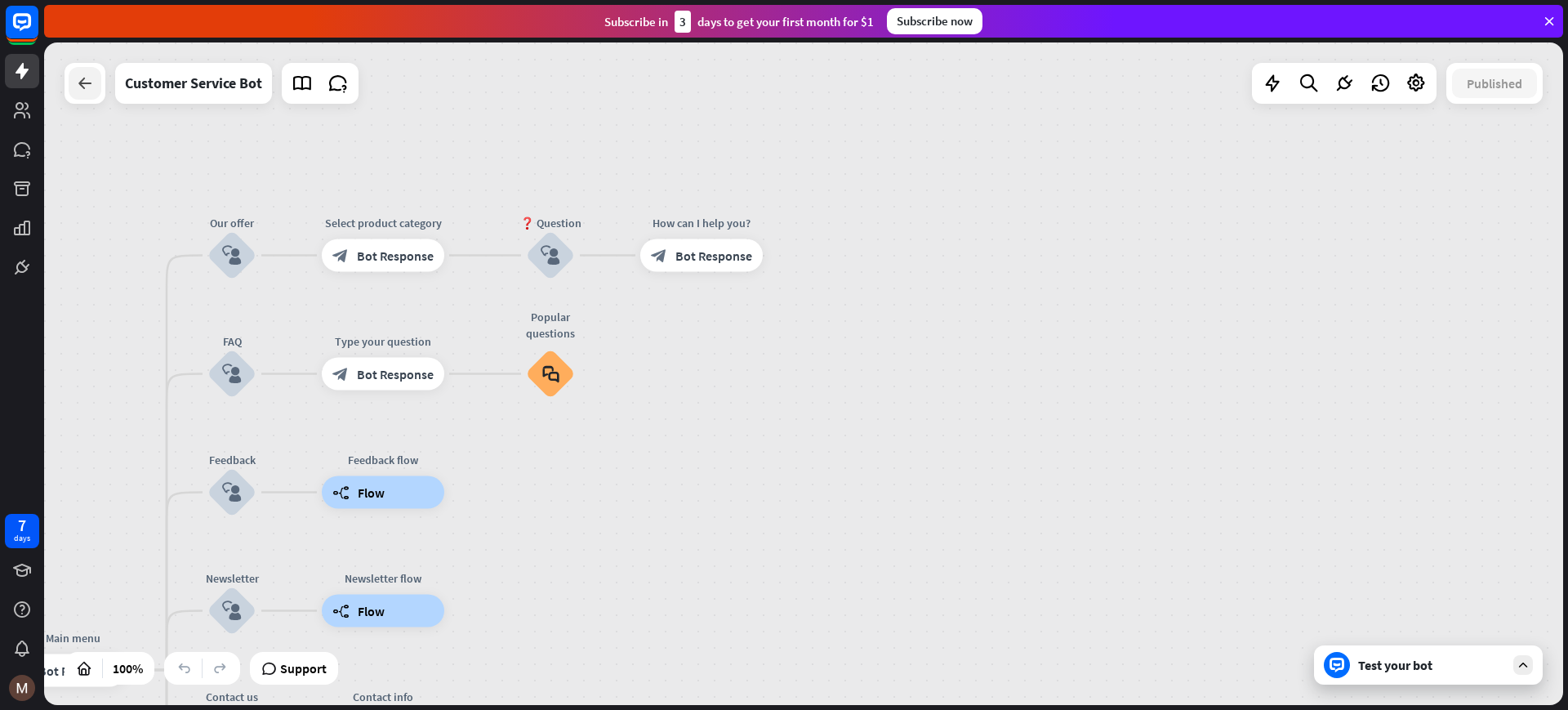 click at bounding box center [85, 83] 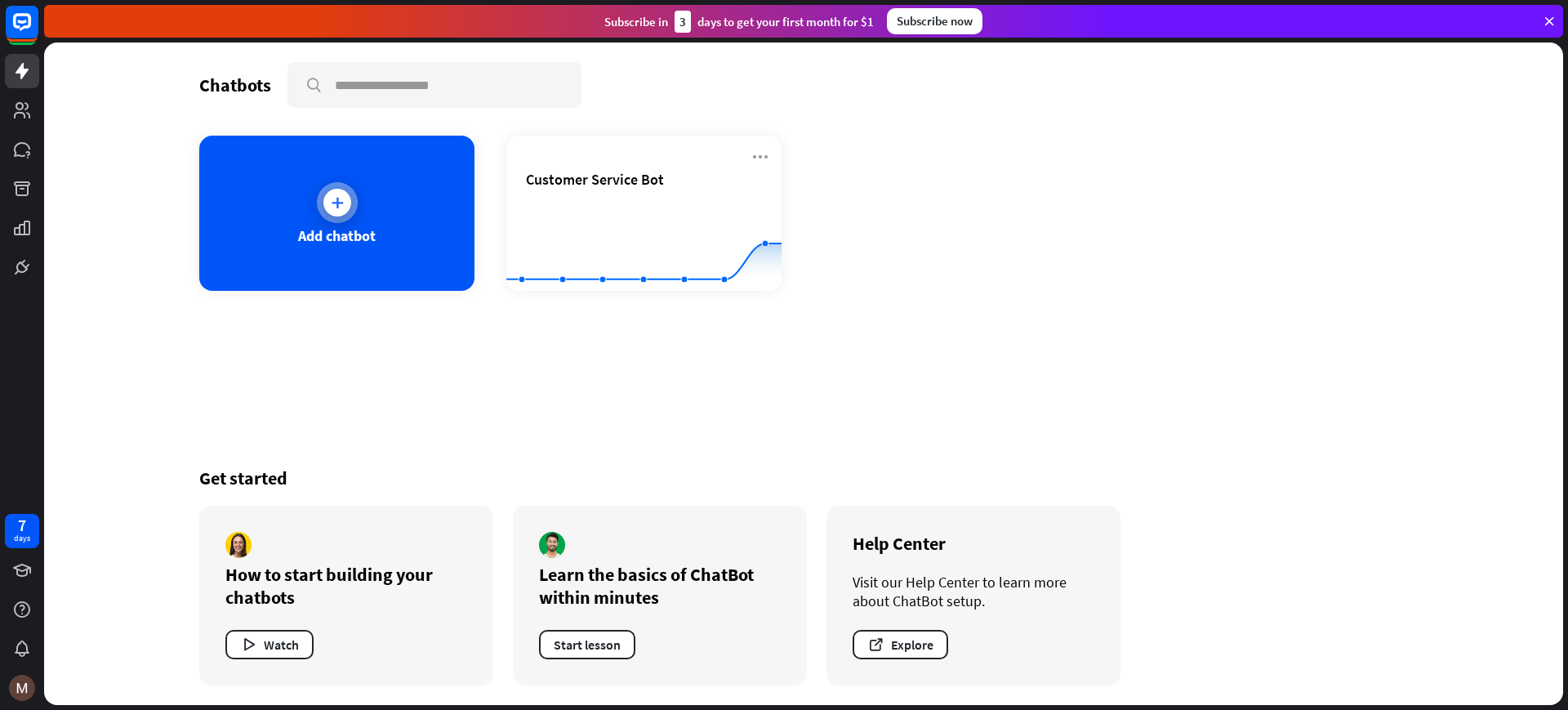 click on "Add chatbot" at bounding box center (336, 213) 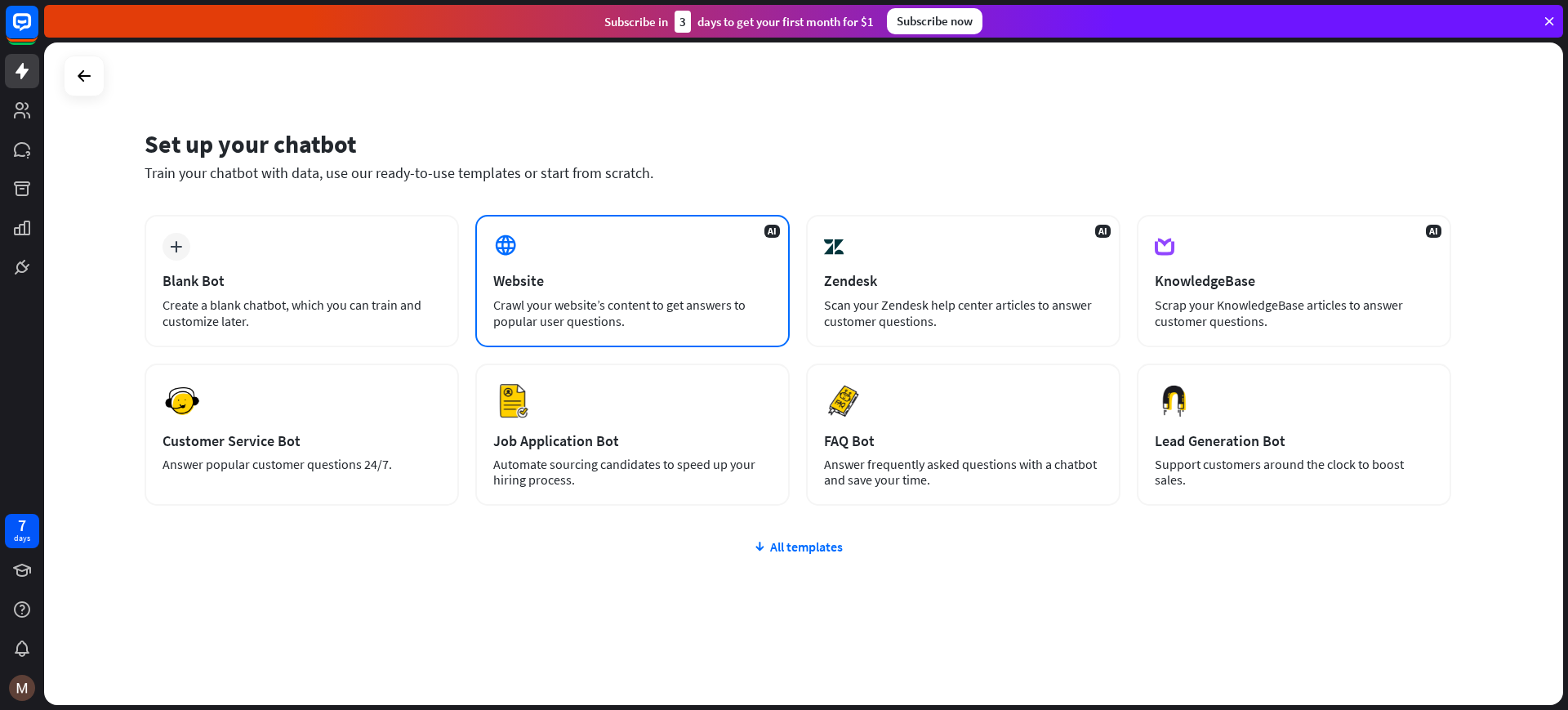 click on "Website" at bounding box center (632, 280) 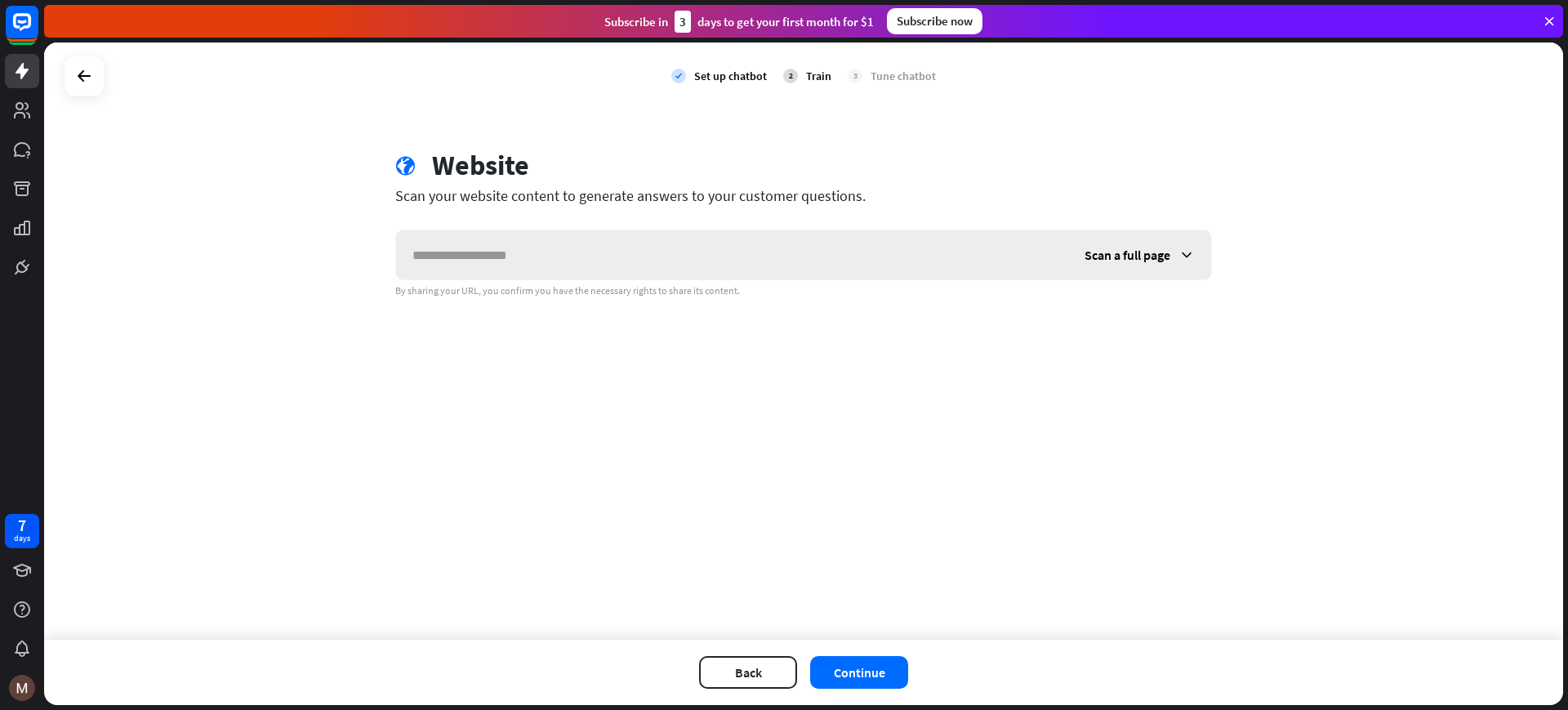 click at bounding box center (732, 255) 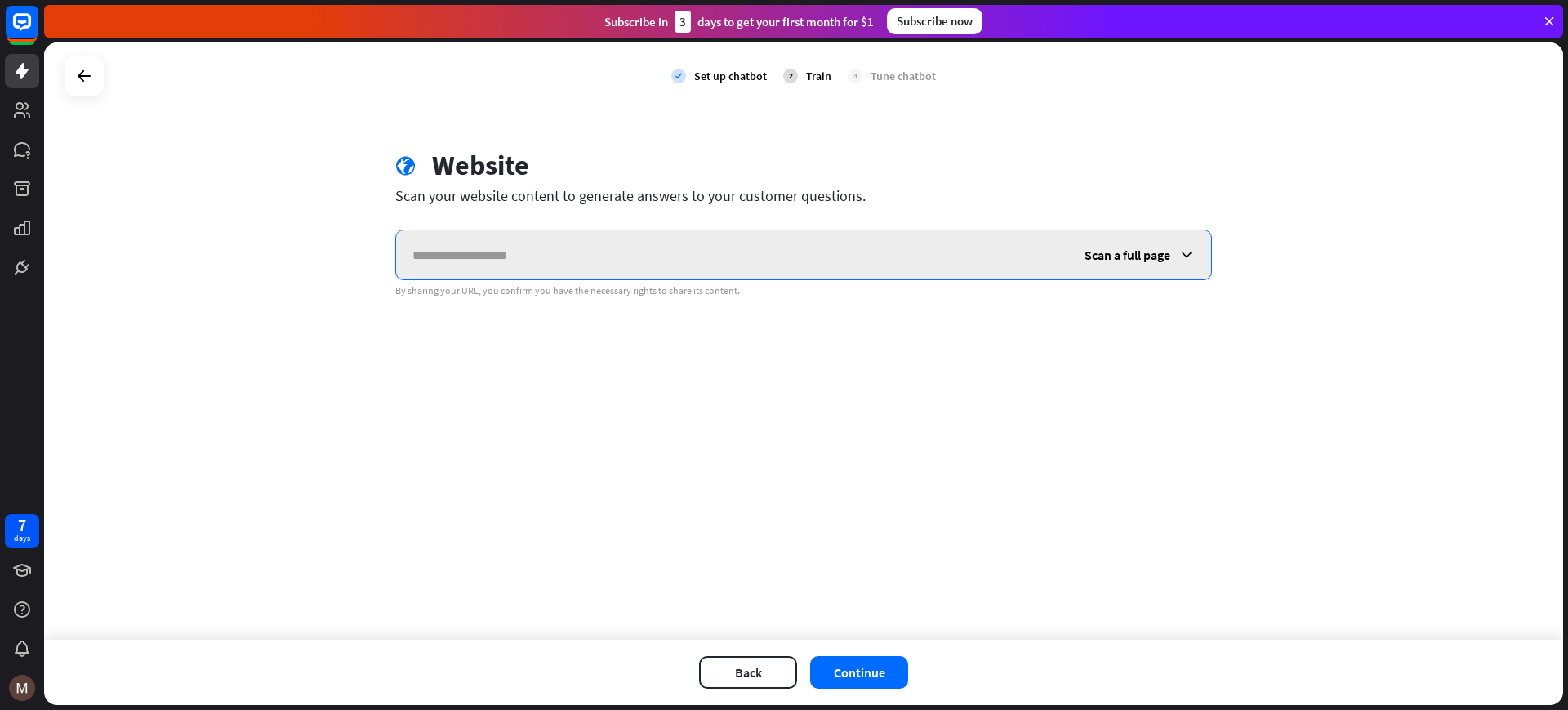 click at bounding box center [732, 255] 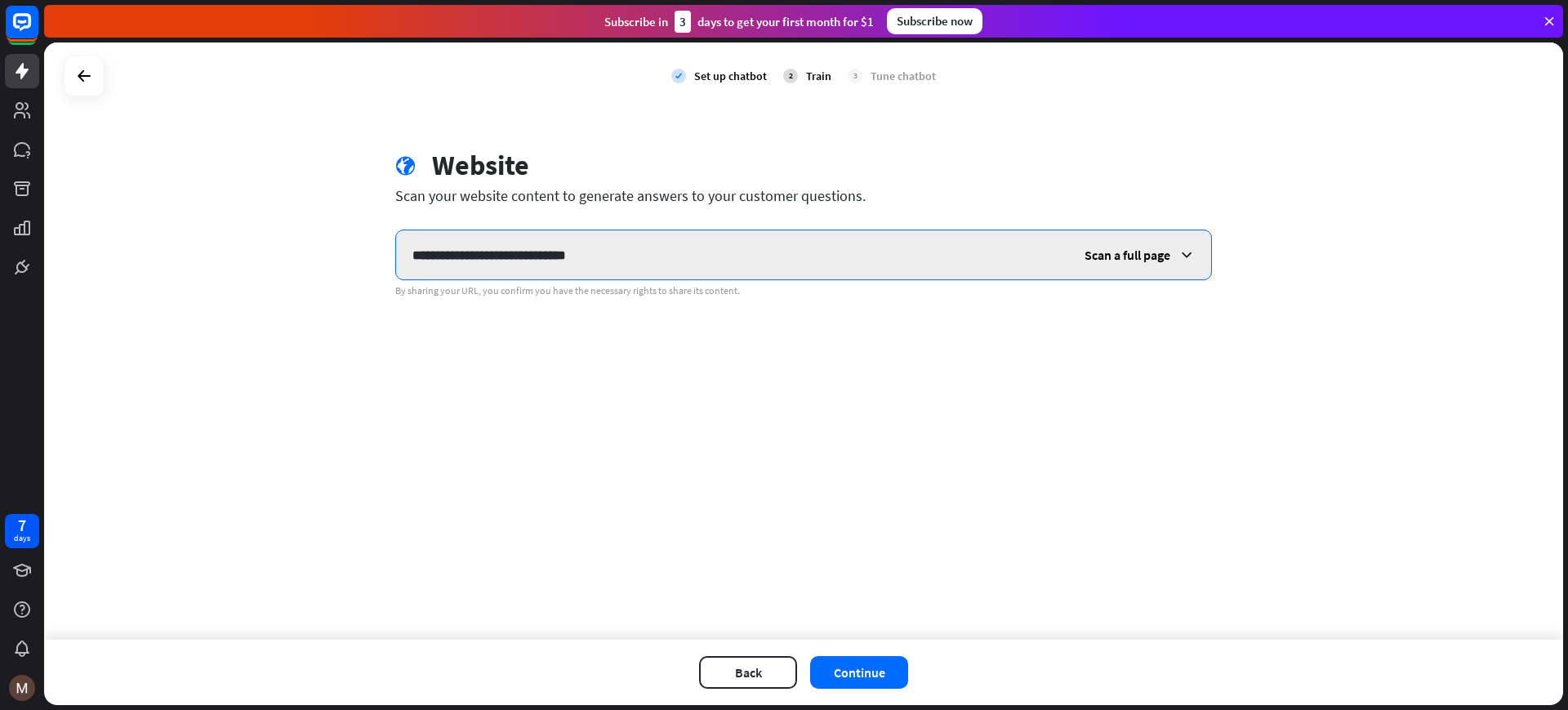 type on "**********" 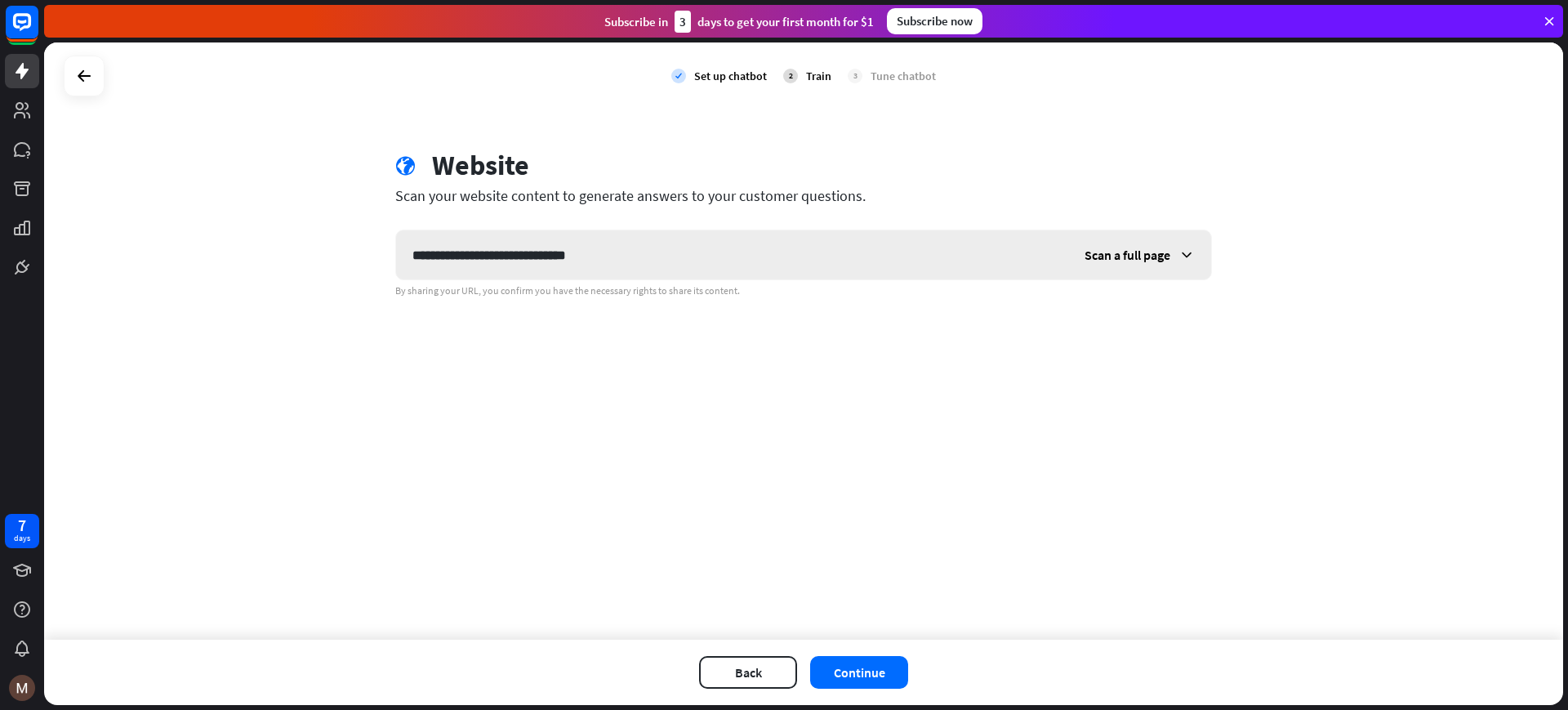 click on "Scan a full page" at bounding box center (1127, 255) 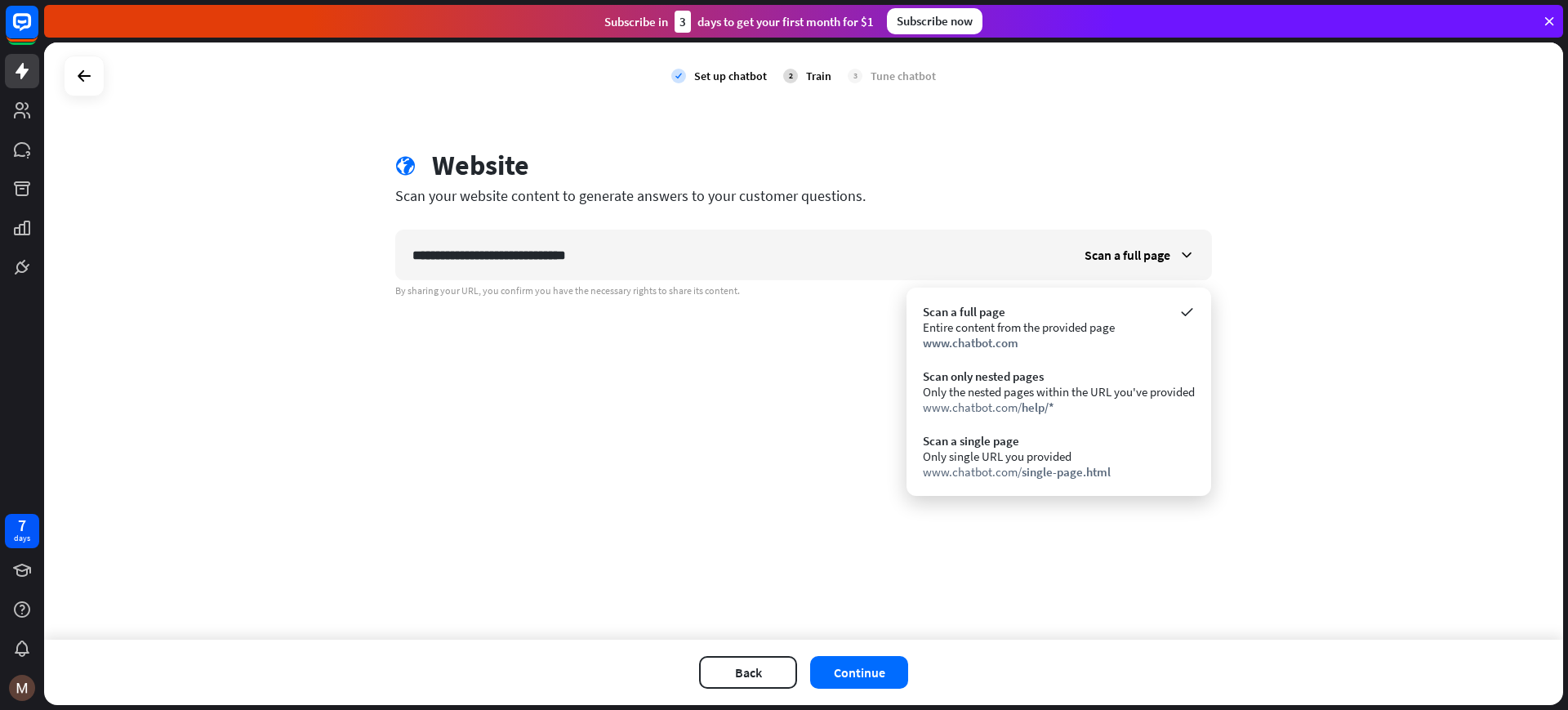 click on "**********" at bounding box center [804, 341] 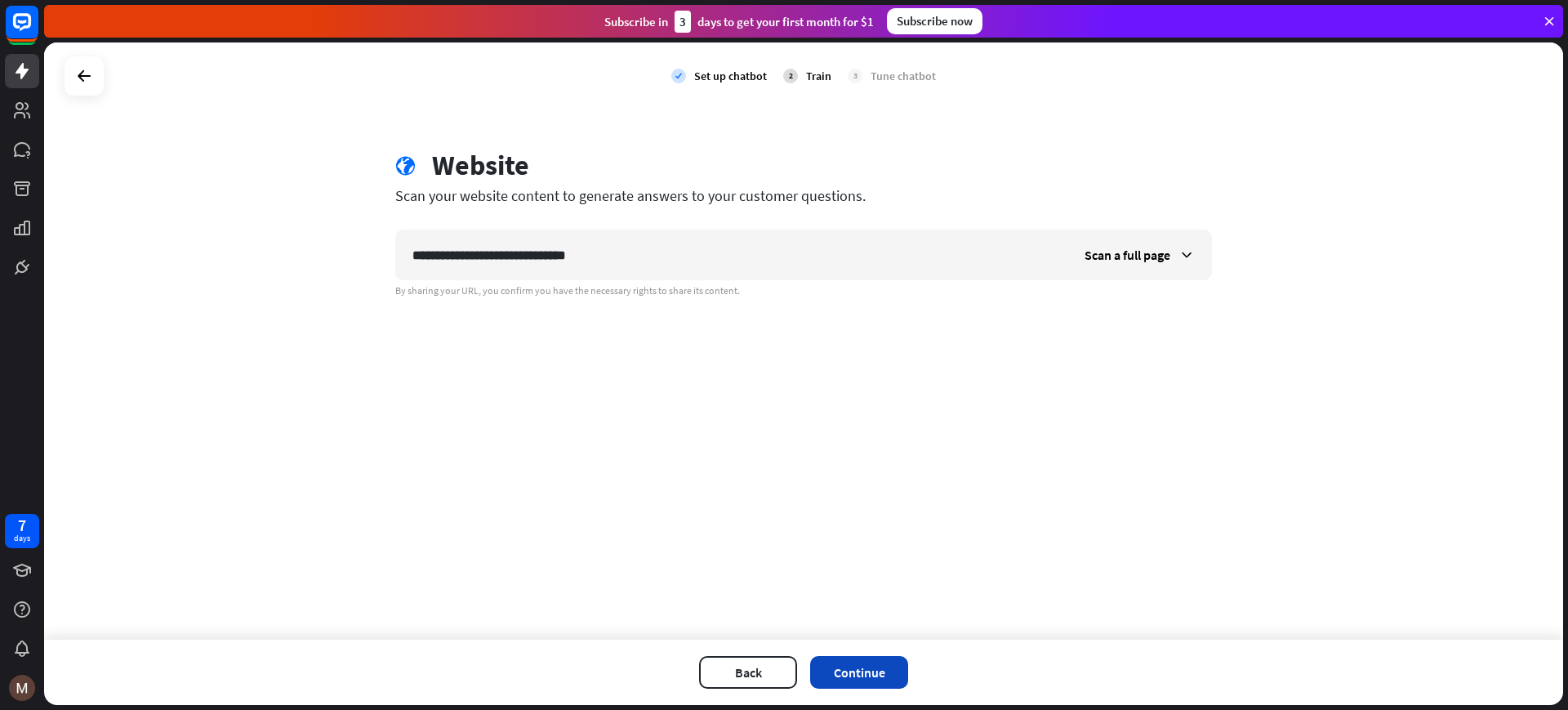 click on "Continue" at bounding box center (859, 672) 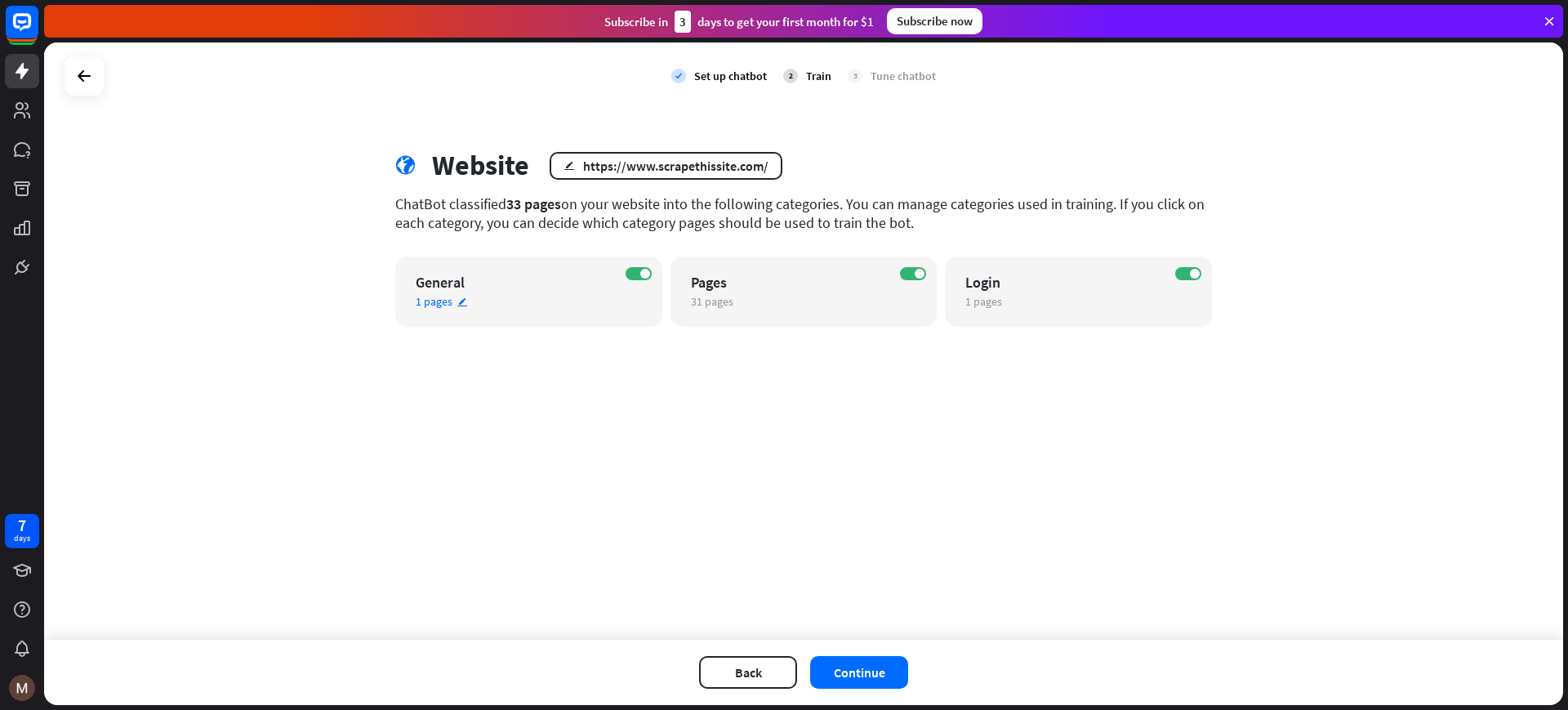 click on "General" at bounding box center (514, 282) 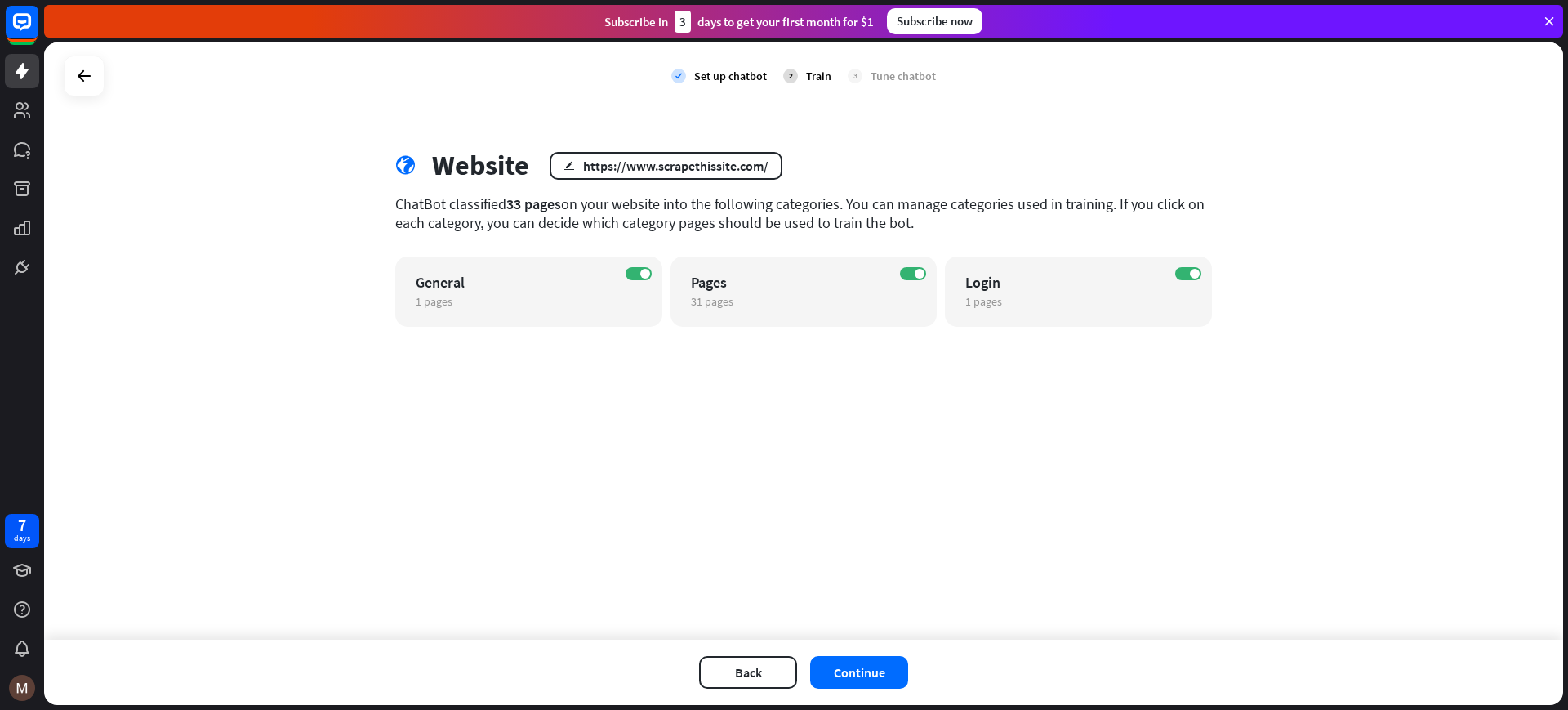 click on "close
Train the bot with pages from the “General”
category
There are 1 pages in the
General
category. Choose which should be used to train your AI
model.
Scrape This Site | A public sandbox for learning web scraping
link   https://www.scrapethissite.com/
ON
Close" at bounding box center [784, 355] 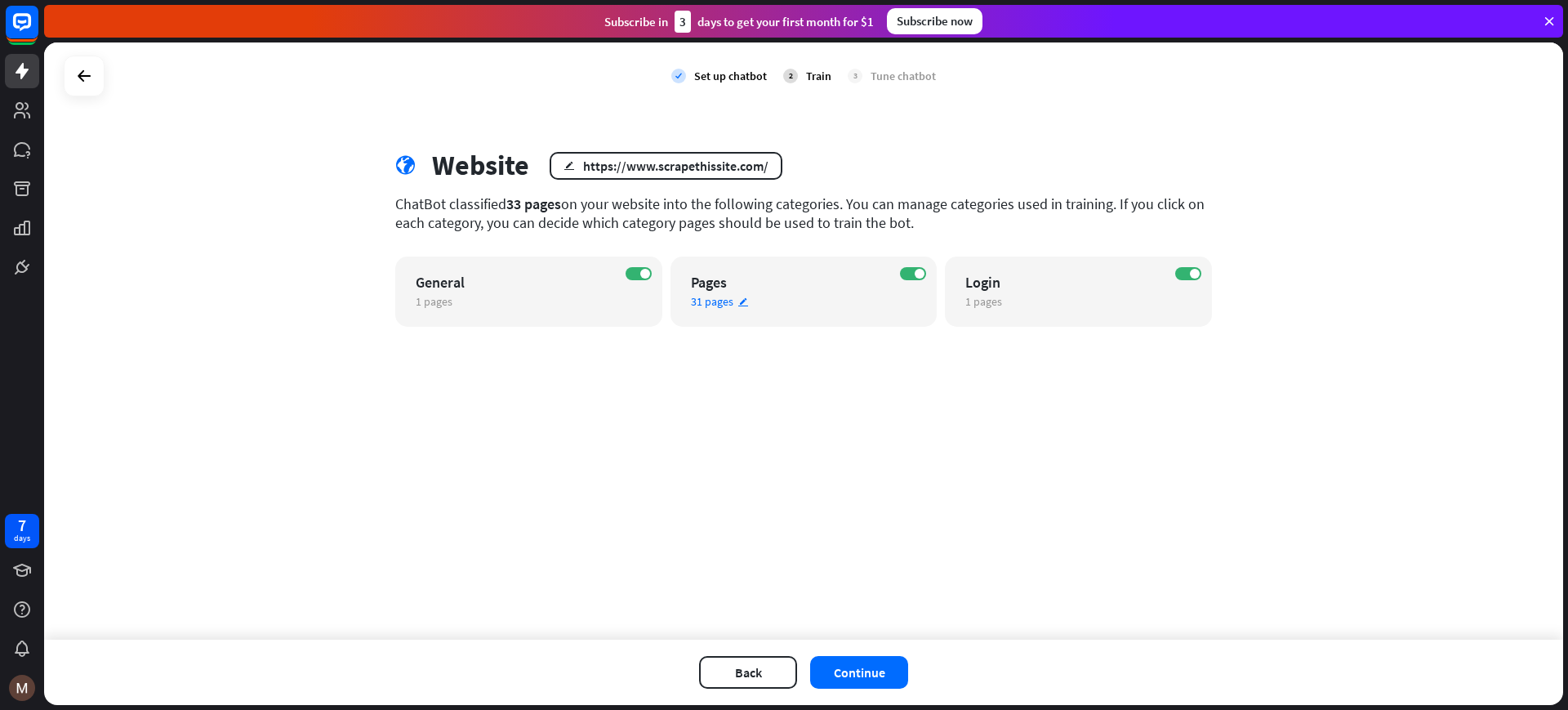 click on "Pages" at bounding box center (790, 282) 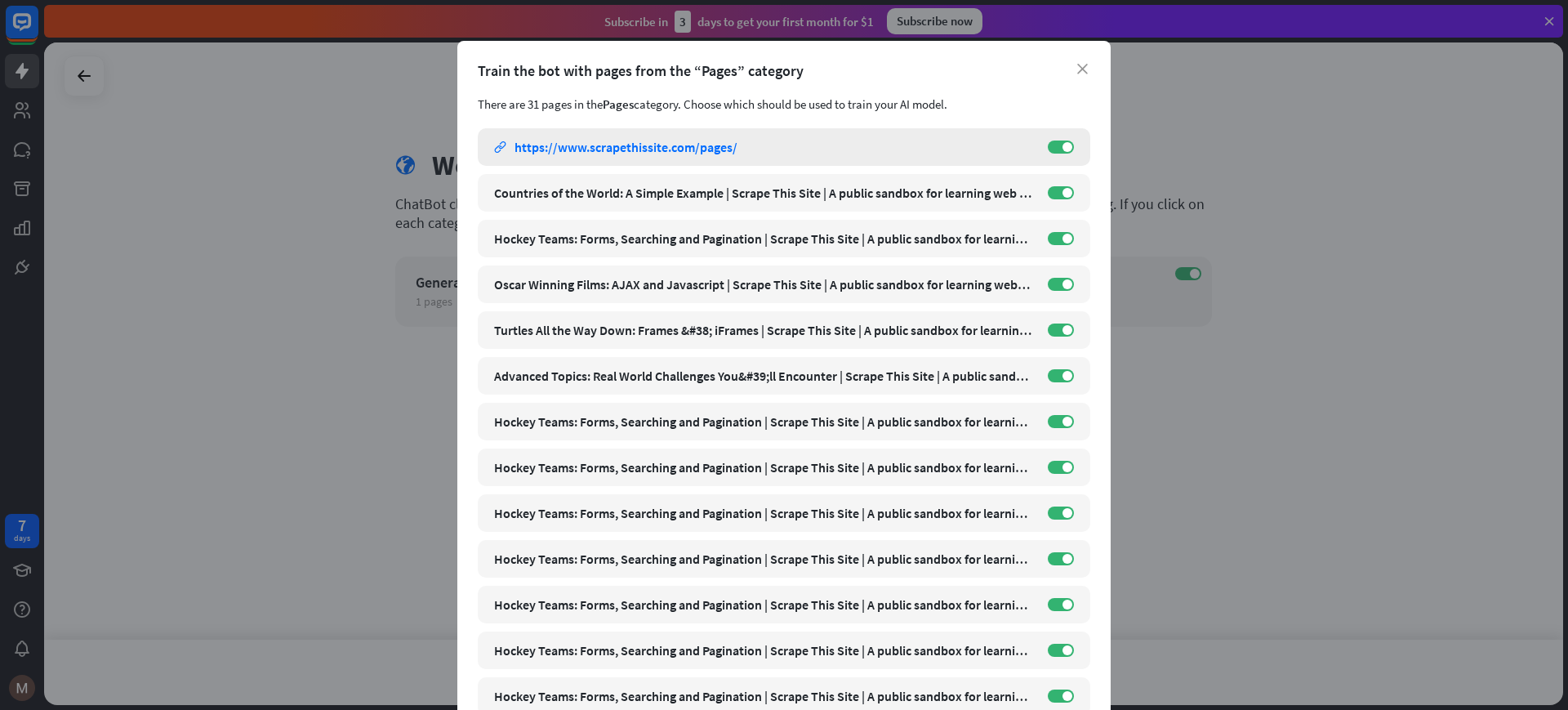 click on "link   https://www.scrapethissite.com/pages/" at bounding box center [763, 147] 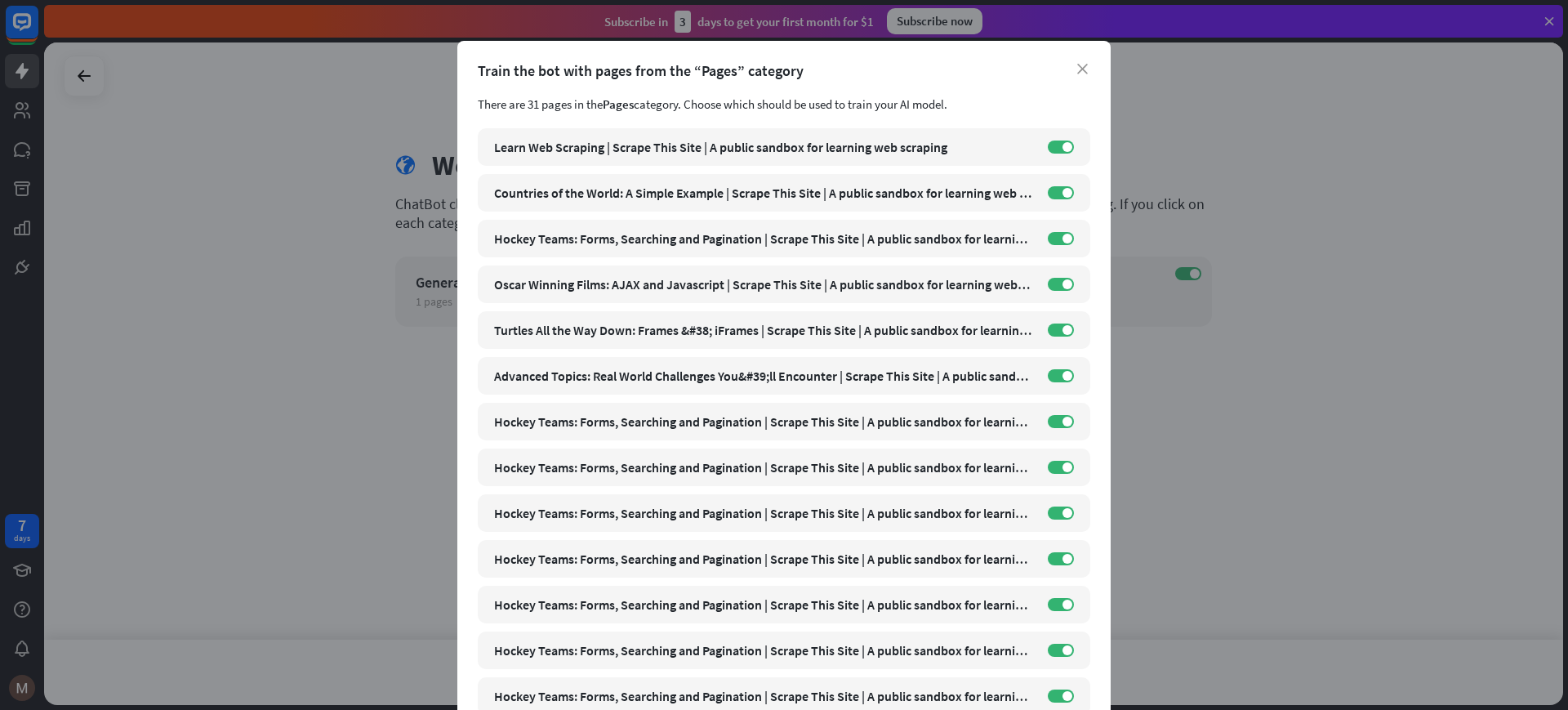 click on "close
Train the bot with pages from the “Pages”
category
There are 31 pages in the
Pages
category. Choose which should be used to train your AI
model.
Learn Web Scraping | Scrape This Site | A public sandbox for learning web scraping
link   https://www.scrapethissite.com/pages/
ON
Countries of the World: A Simple Example | Scrape This Site | A public sandbox for learning web scraping
link   https://www.scrapethissite.com/pages/simple/
ON
Hockey Teams: Forms, Searching and Pagination | Scrape This Site | A public sandbox for learning web scraping
link   https://www.scrapethissite.com/pages/forms/
ON
link   https://www.scrapethissite.com/pages/ajax-javascript/" at bounding box center (784, 355) 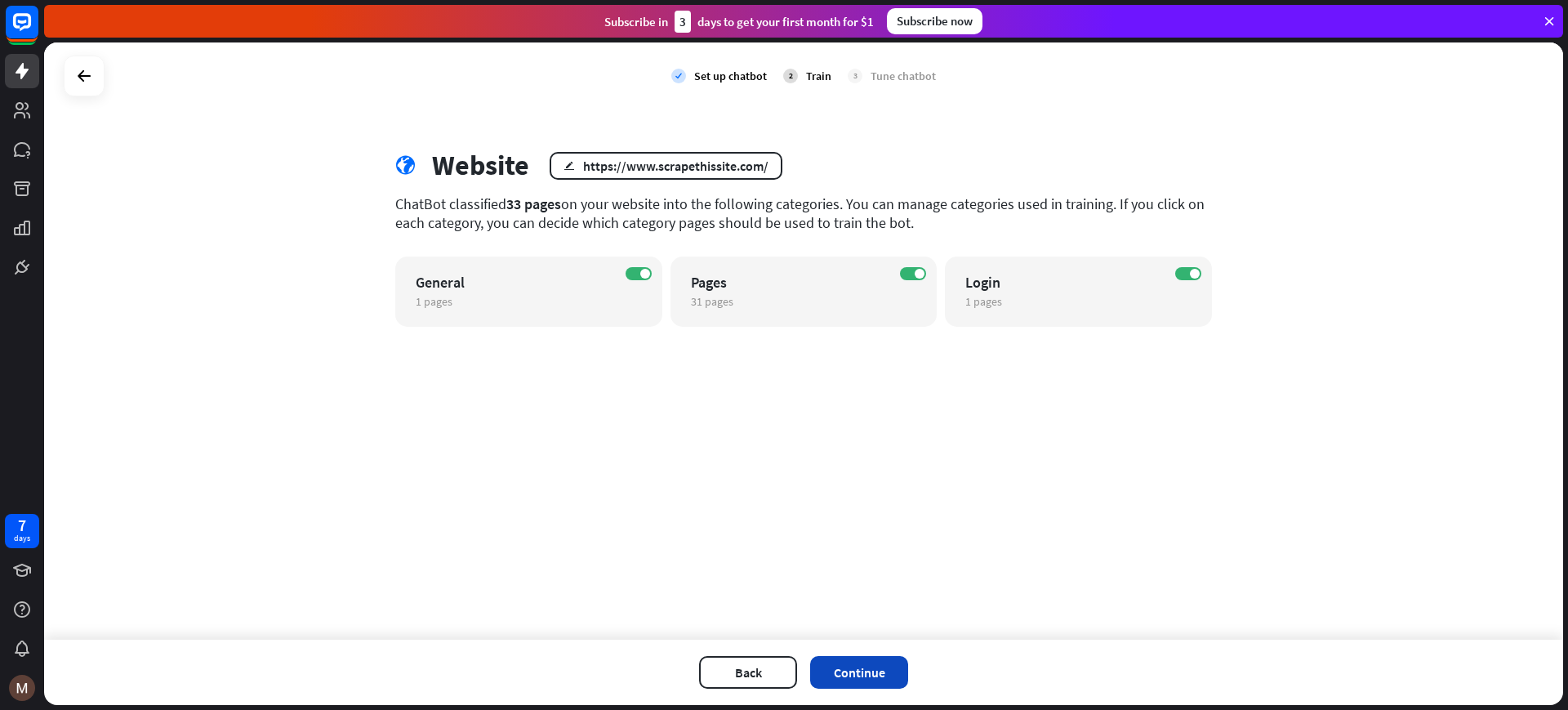 click on "Continue" at bounding box center (859, 672) 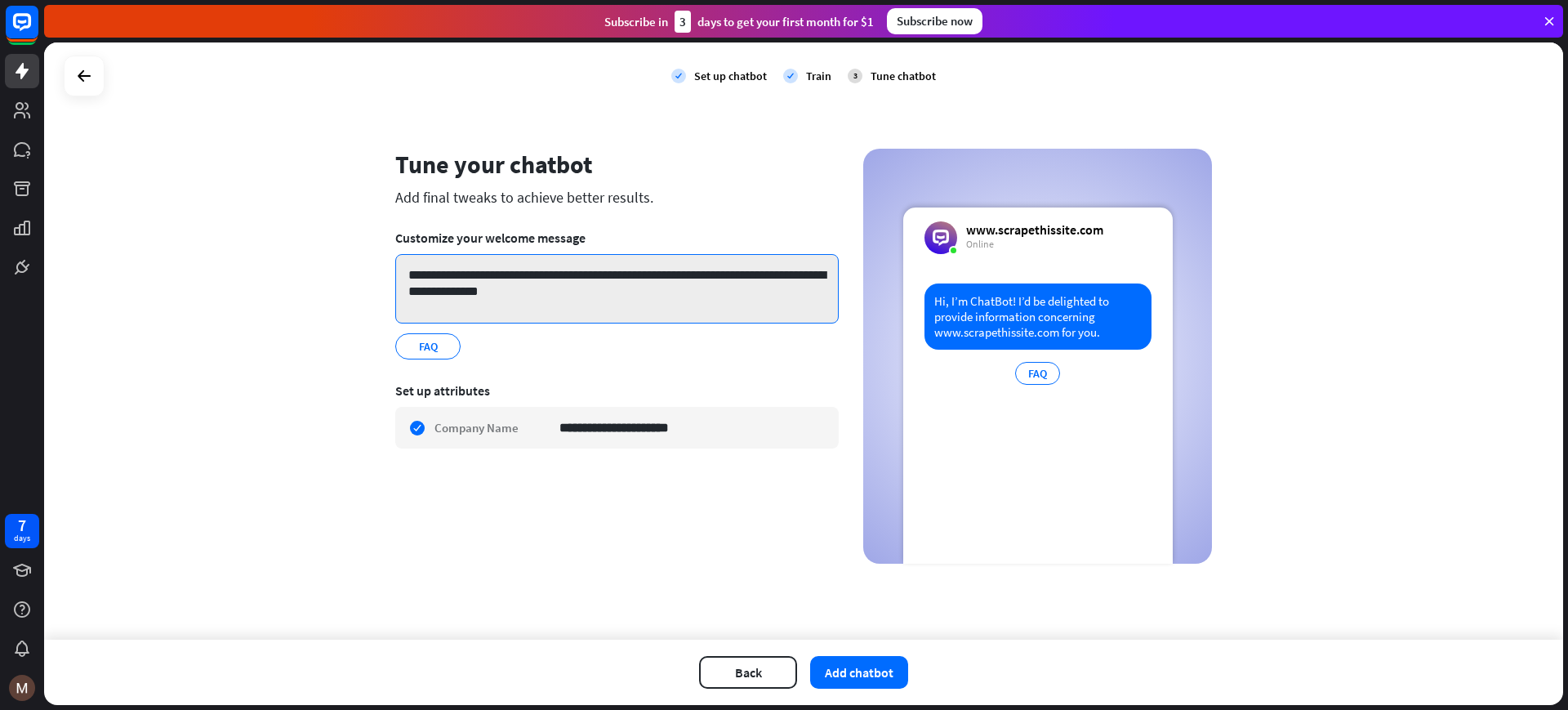 click on "**********" at bounding box center (617, 288) 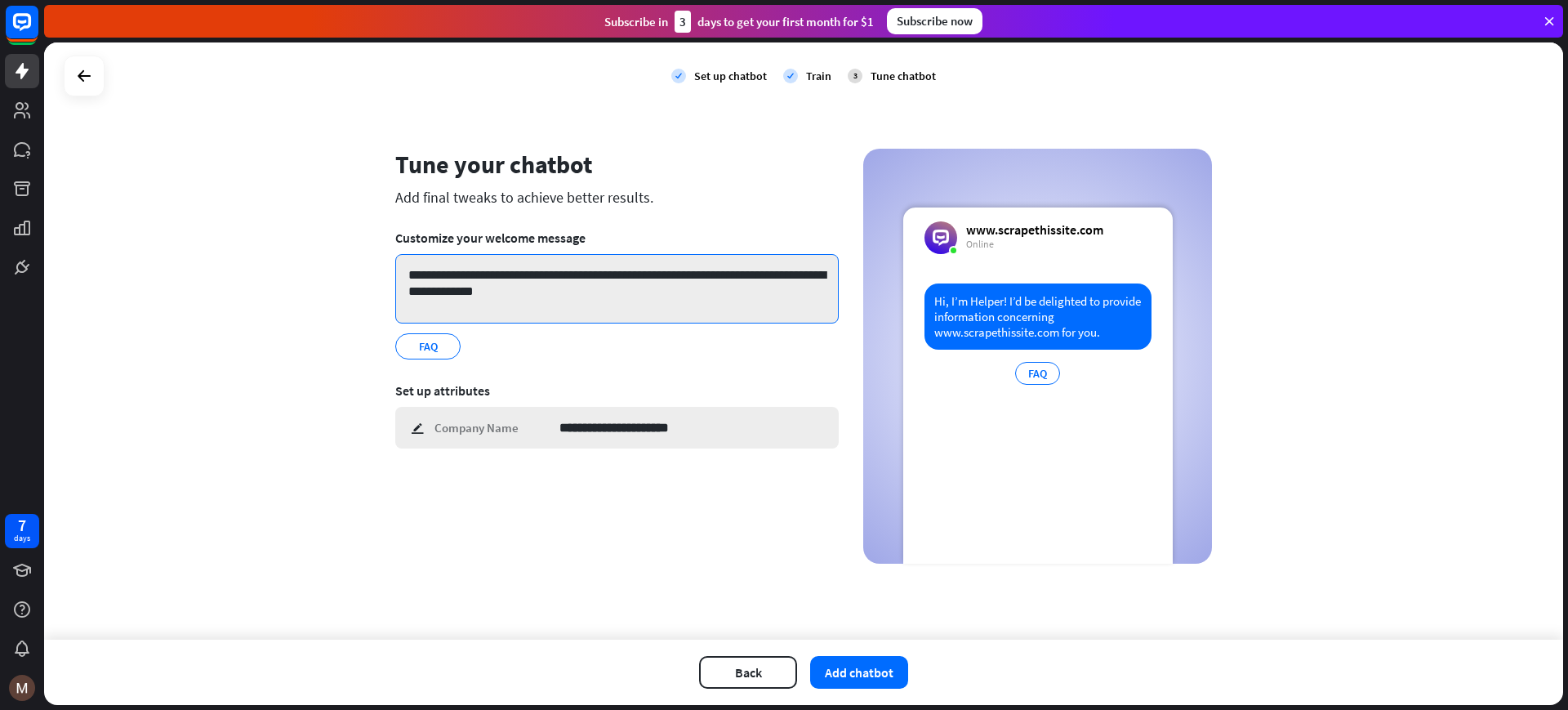 type on "**********" 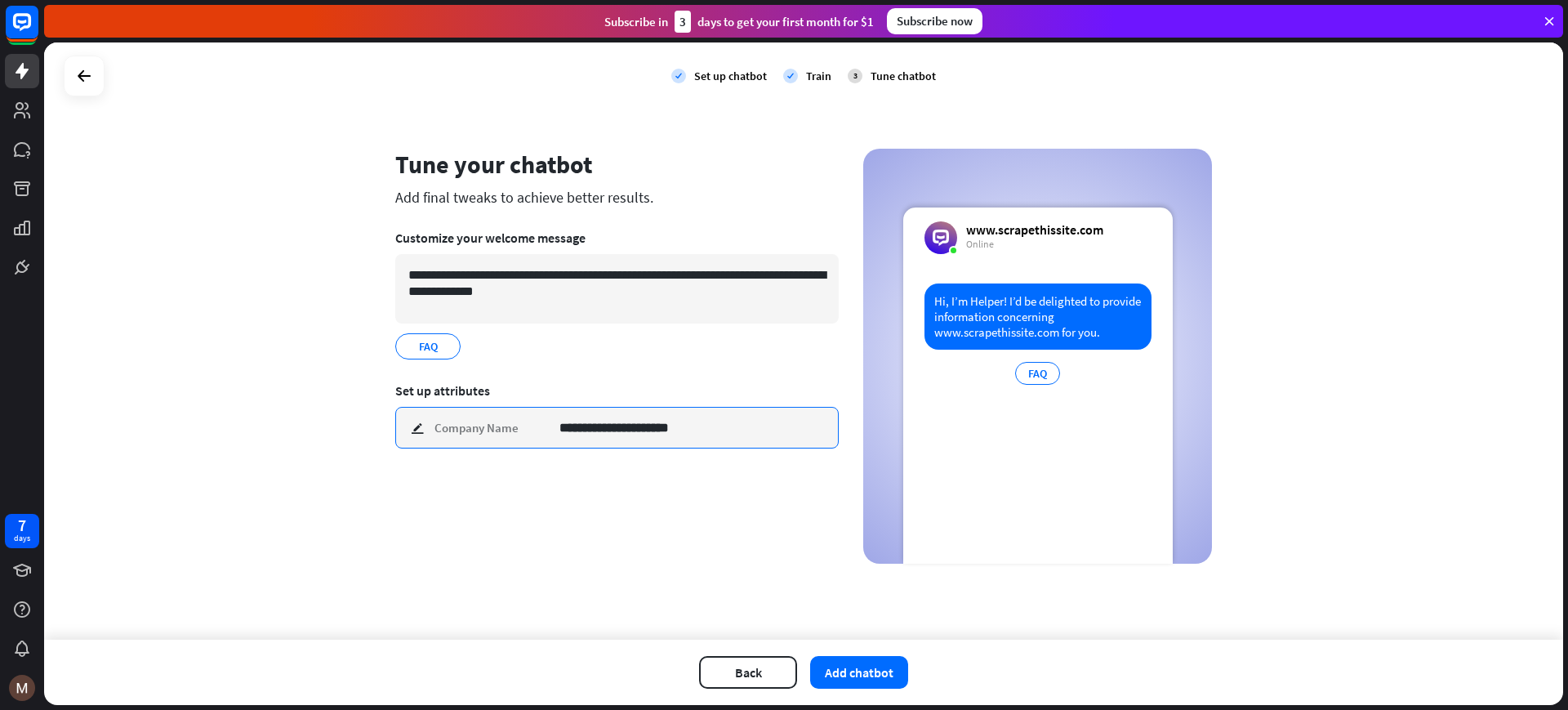 click on "**********" at bounding box center (693, 427) 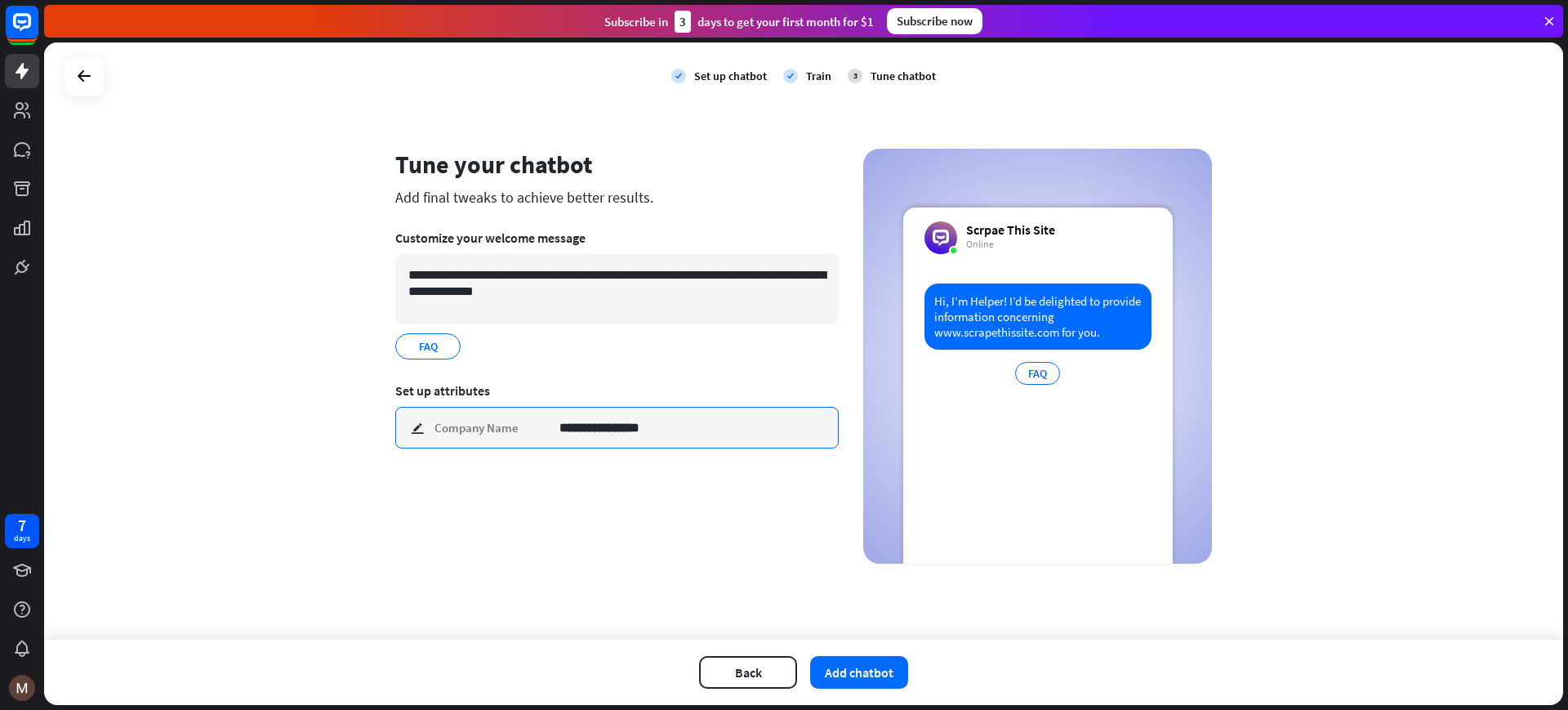 type on "**********" 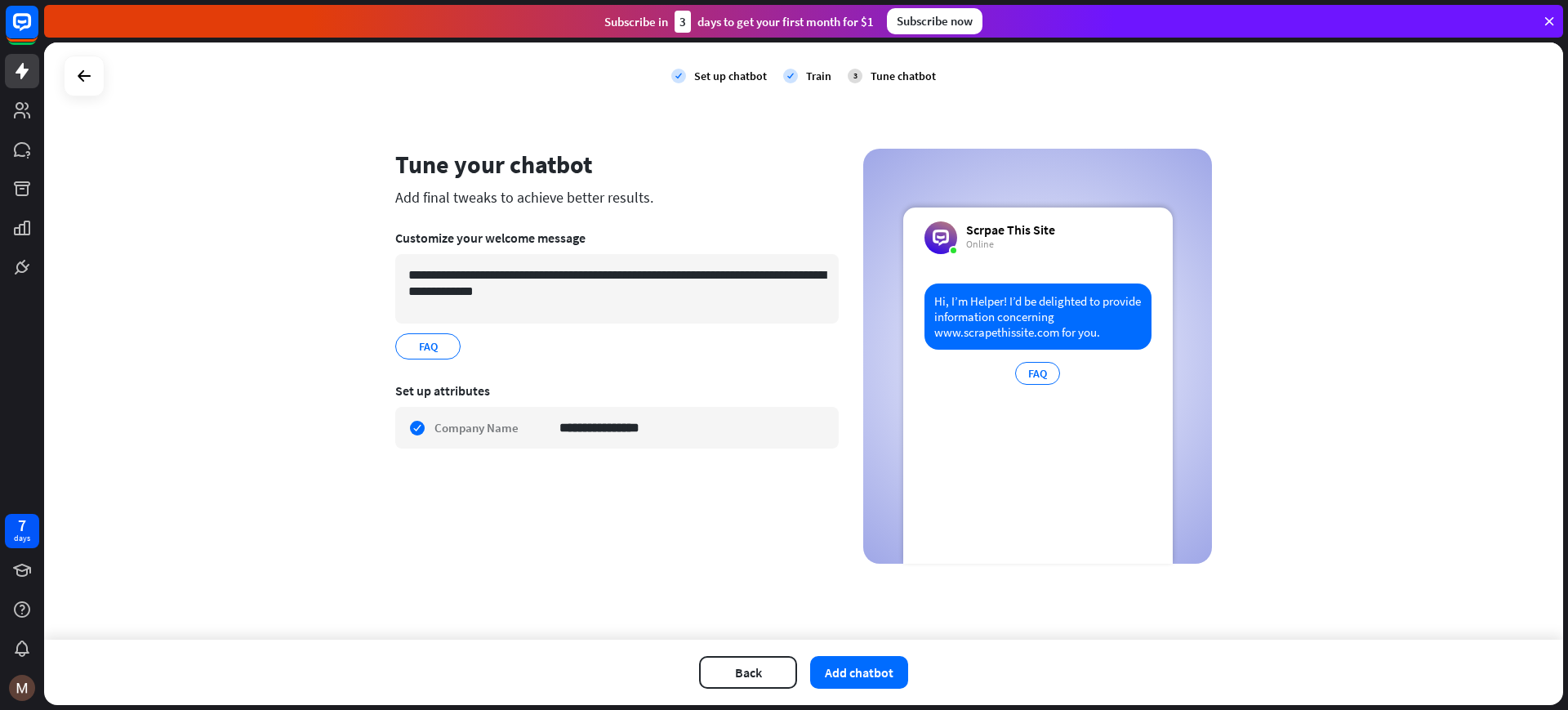 click on "**********" at bounding box center [804, 341] 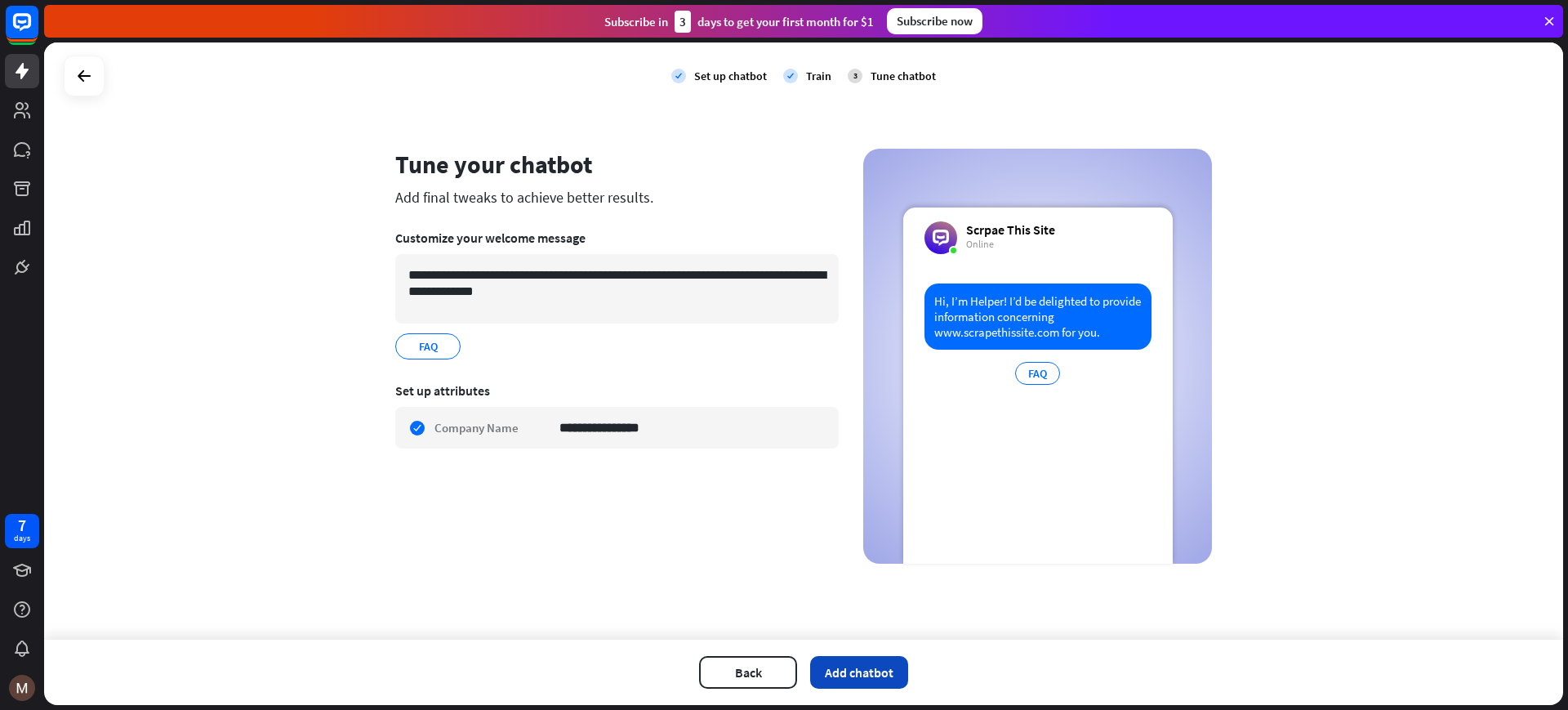 click on "Add chatbot" at bounding box center [859, 672] 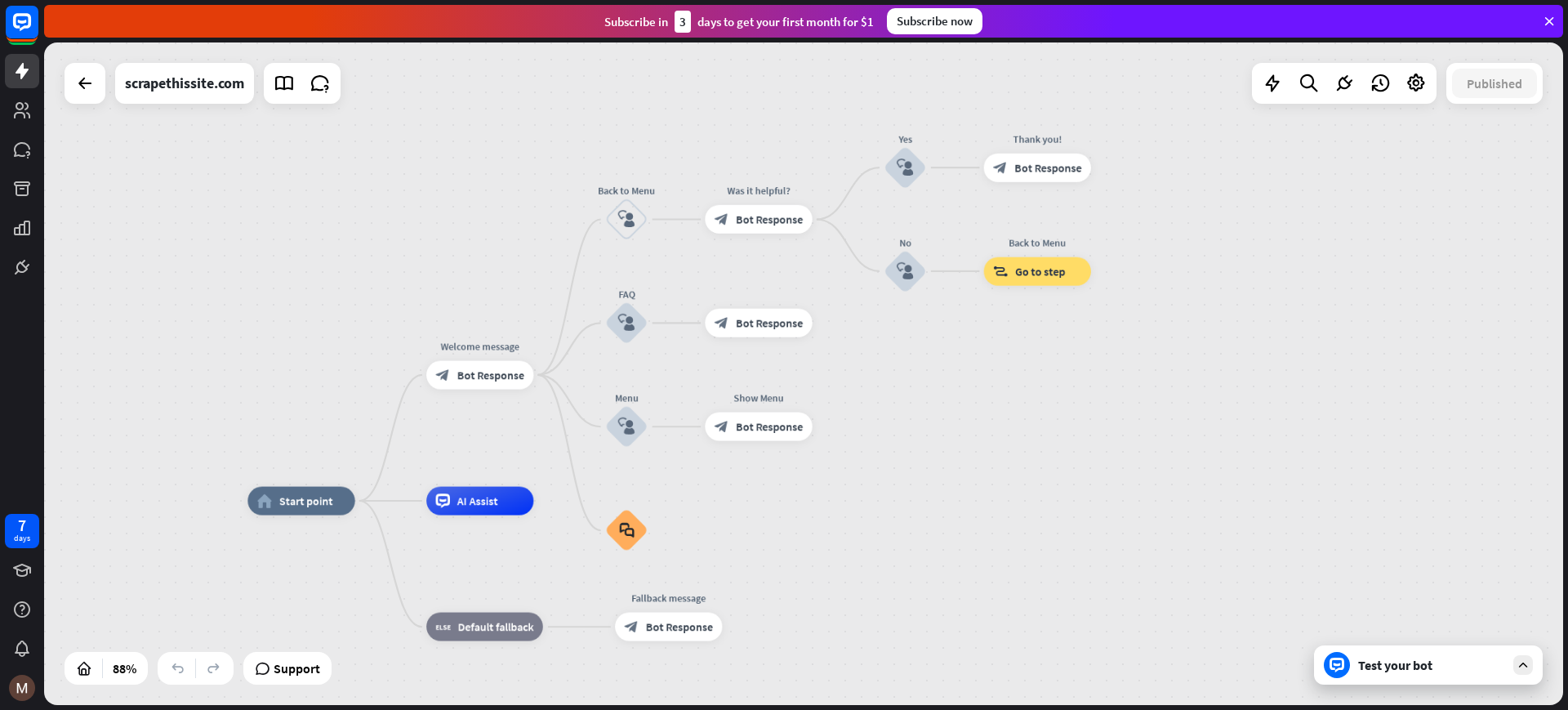drag, startPoint x: 1304, startPoint y: 327, endPoint x: 1106, endPoint y: 440, distance: 227.9759 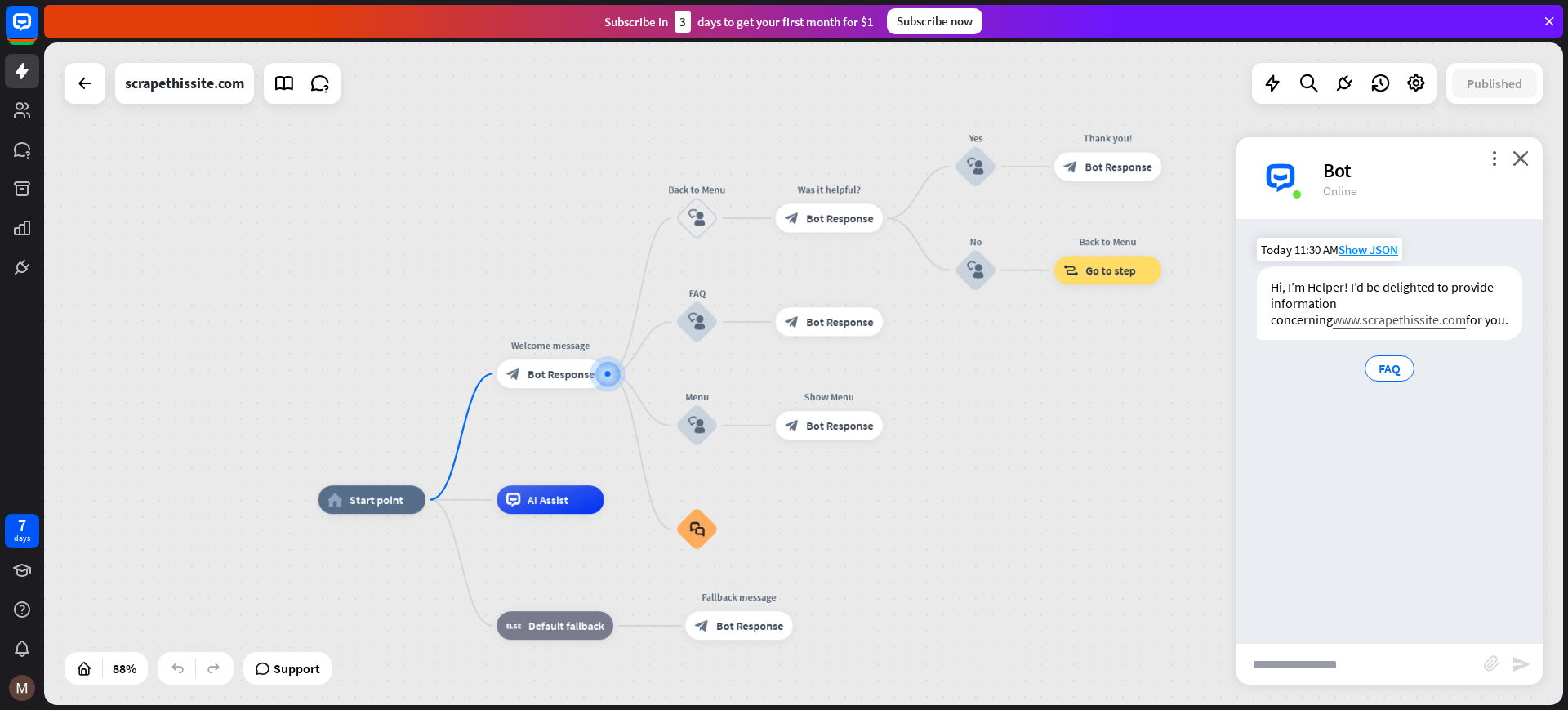 click on "www.scrapethissite.com" at bounding box center (1399, 319) 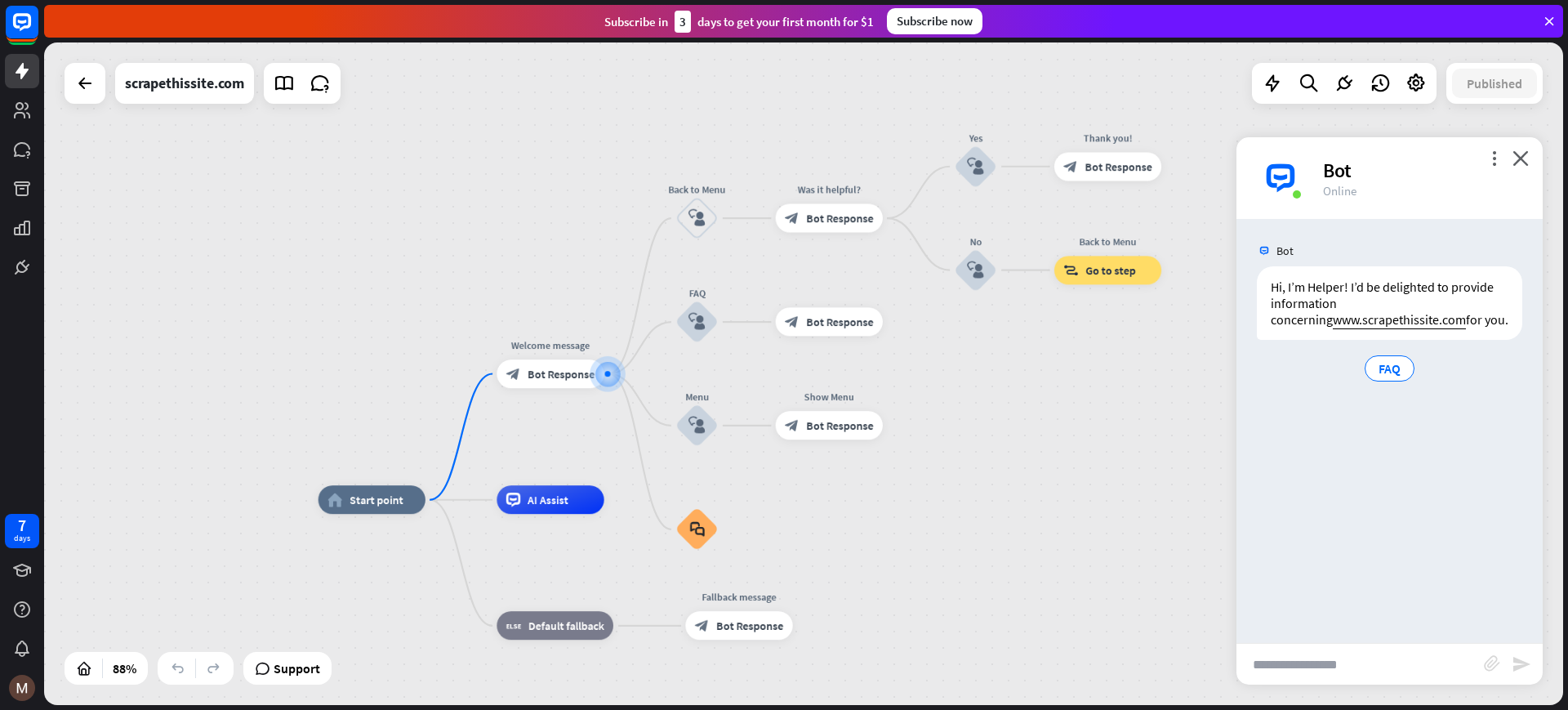 click at bounding box center [1360, 664] 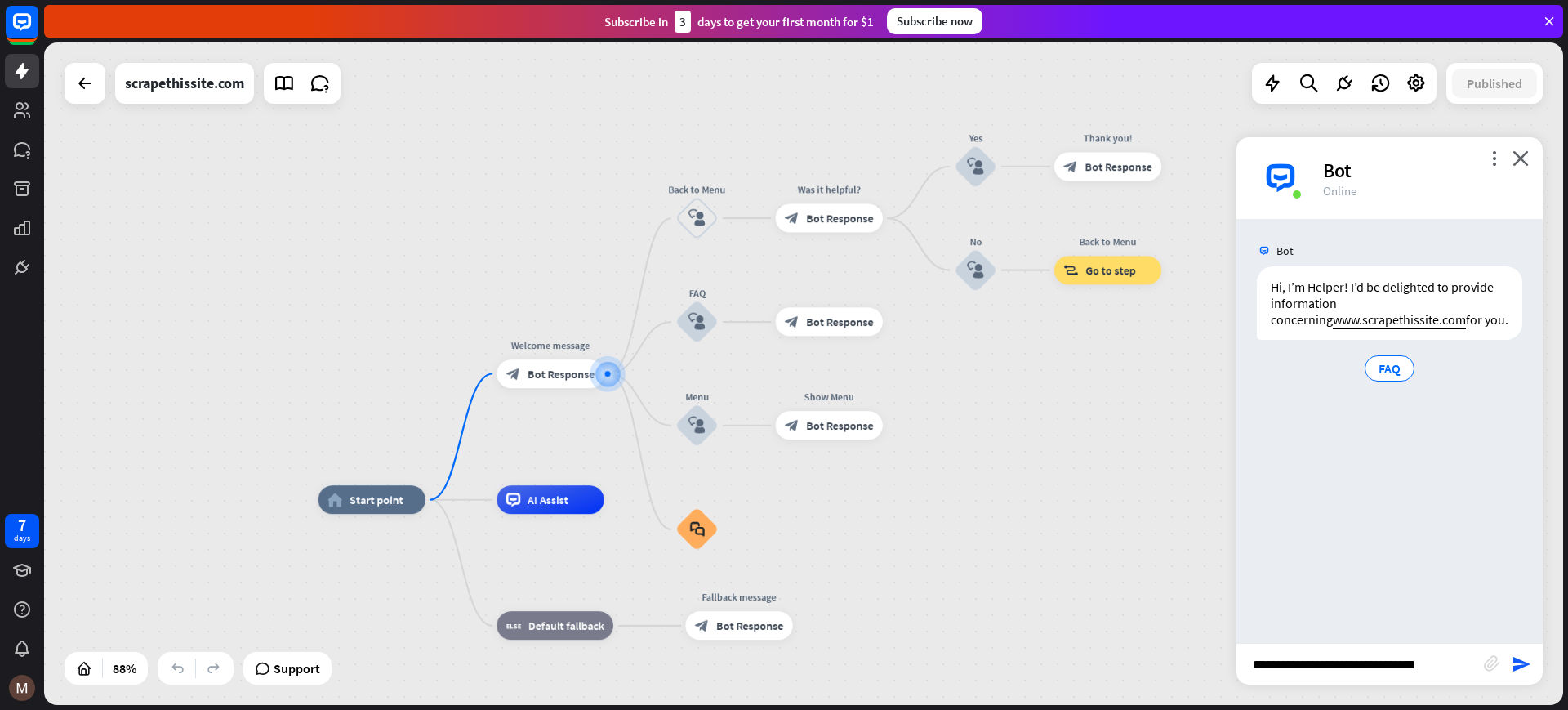 type on "**********" 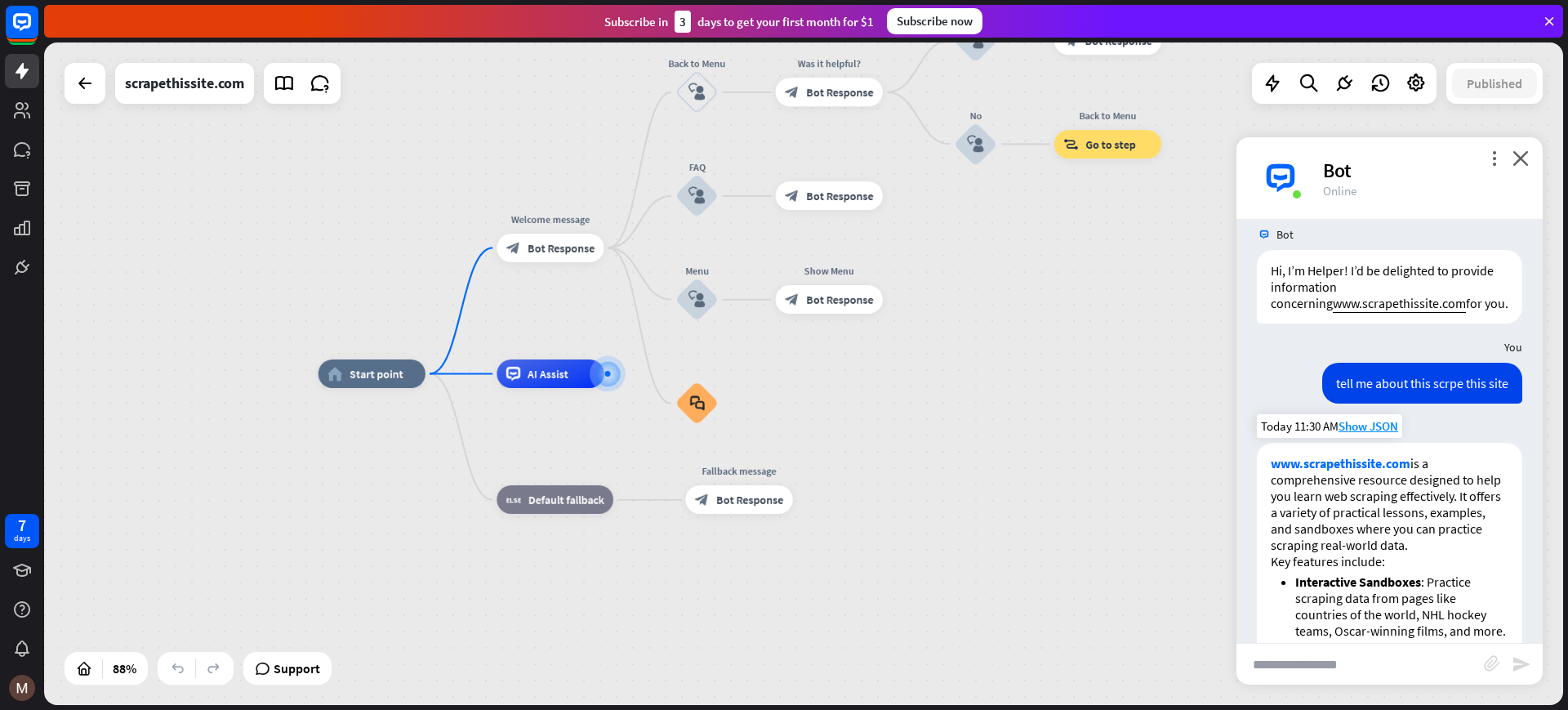 scroll, scrollTop: 118, scrollLeft: 0, axis: vertical 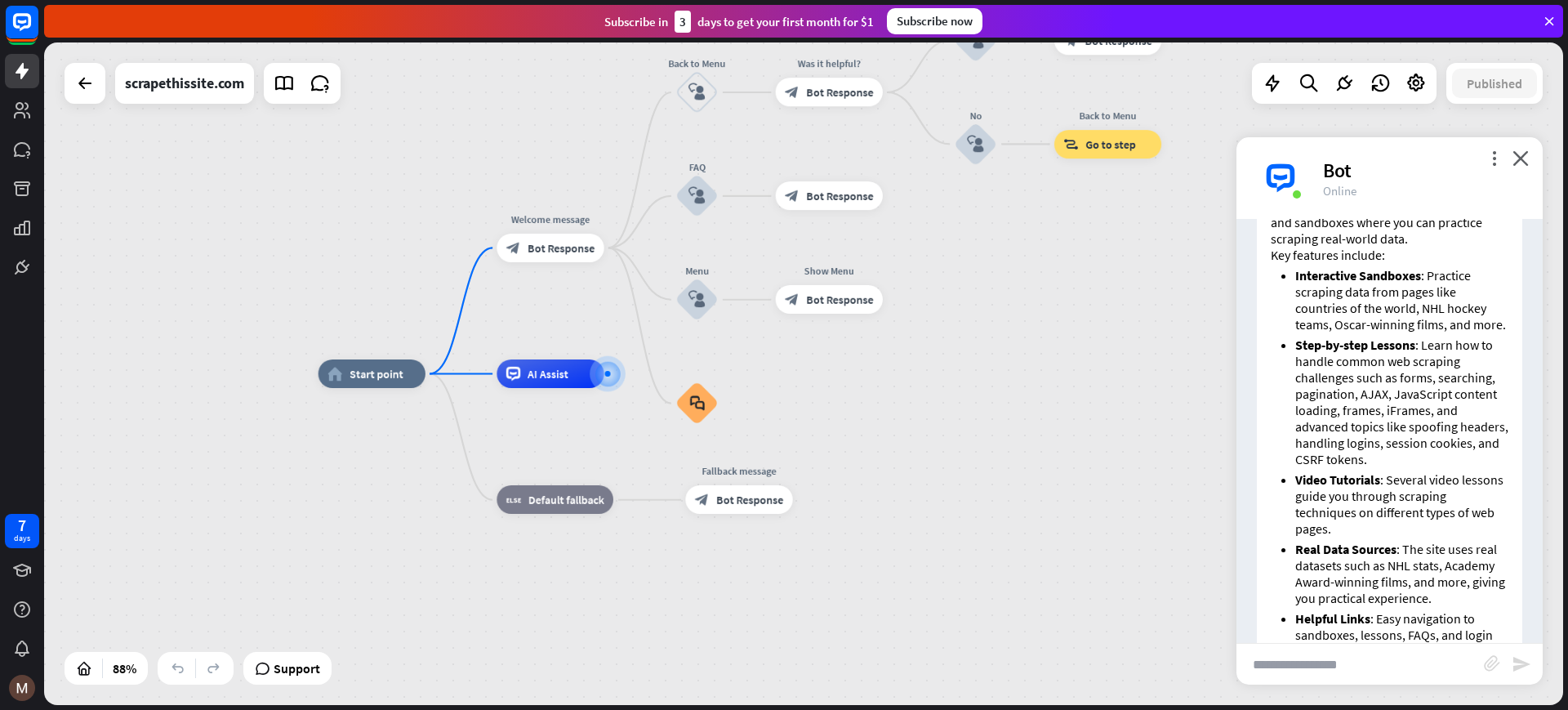 click at bounding box center (1360, 664) 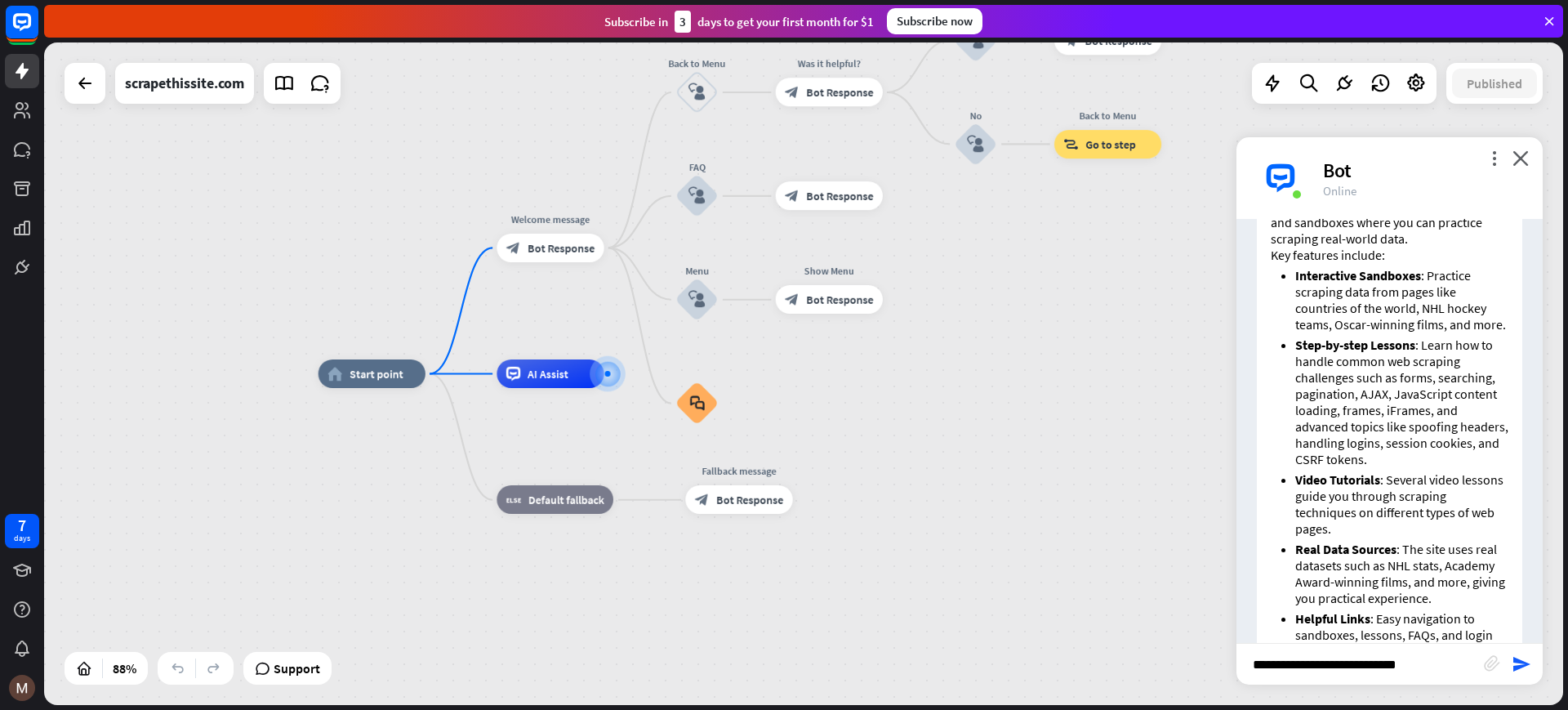 type on "**********" 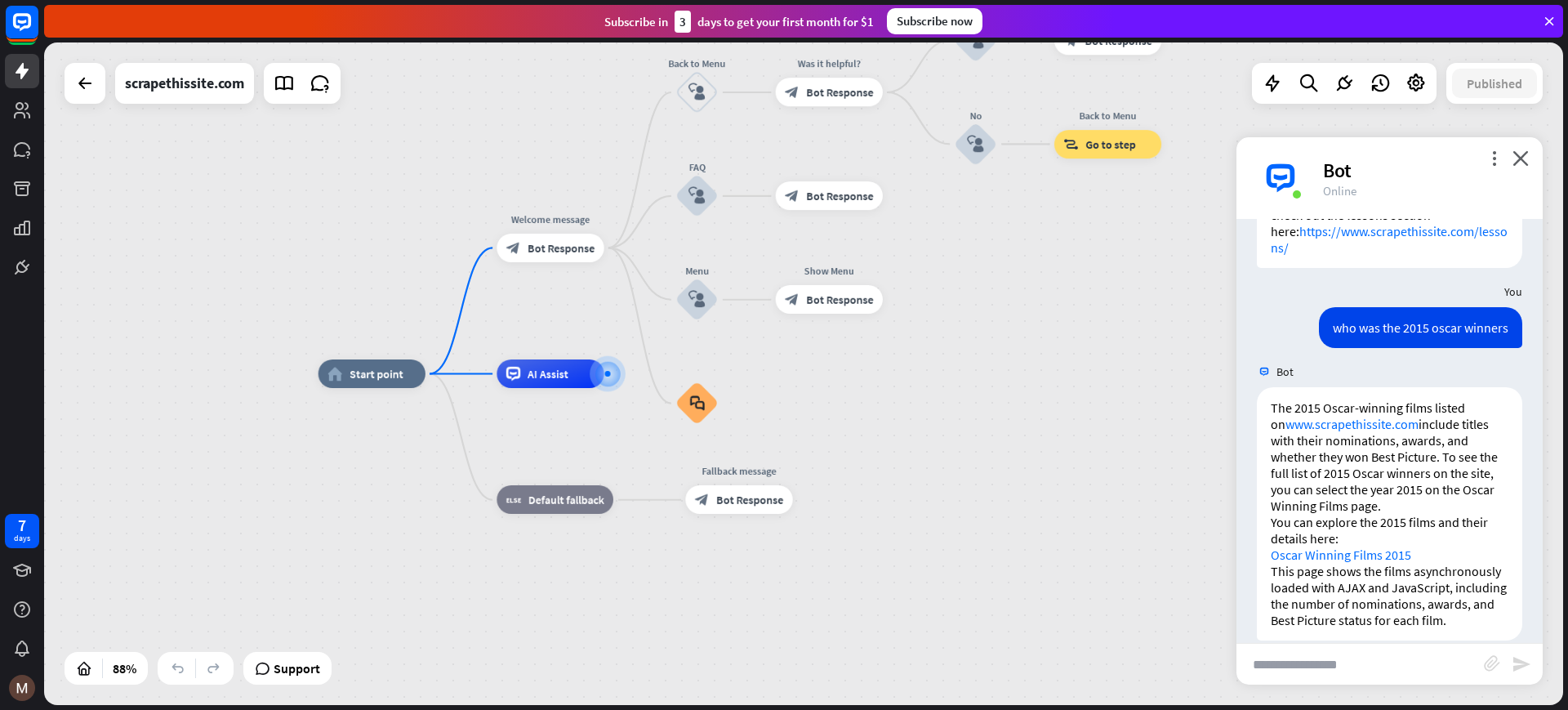scroll, scrollTop: 916, scrollLeft: 0, axis: vertical 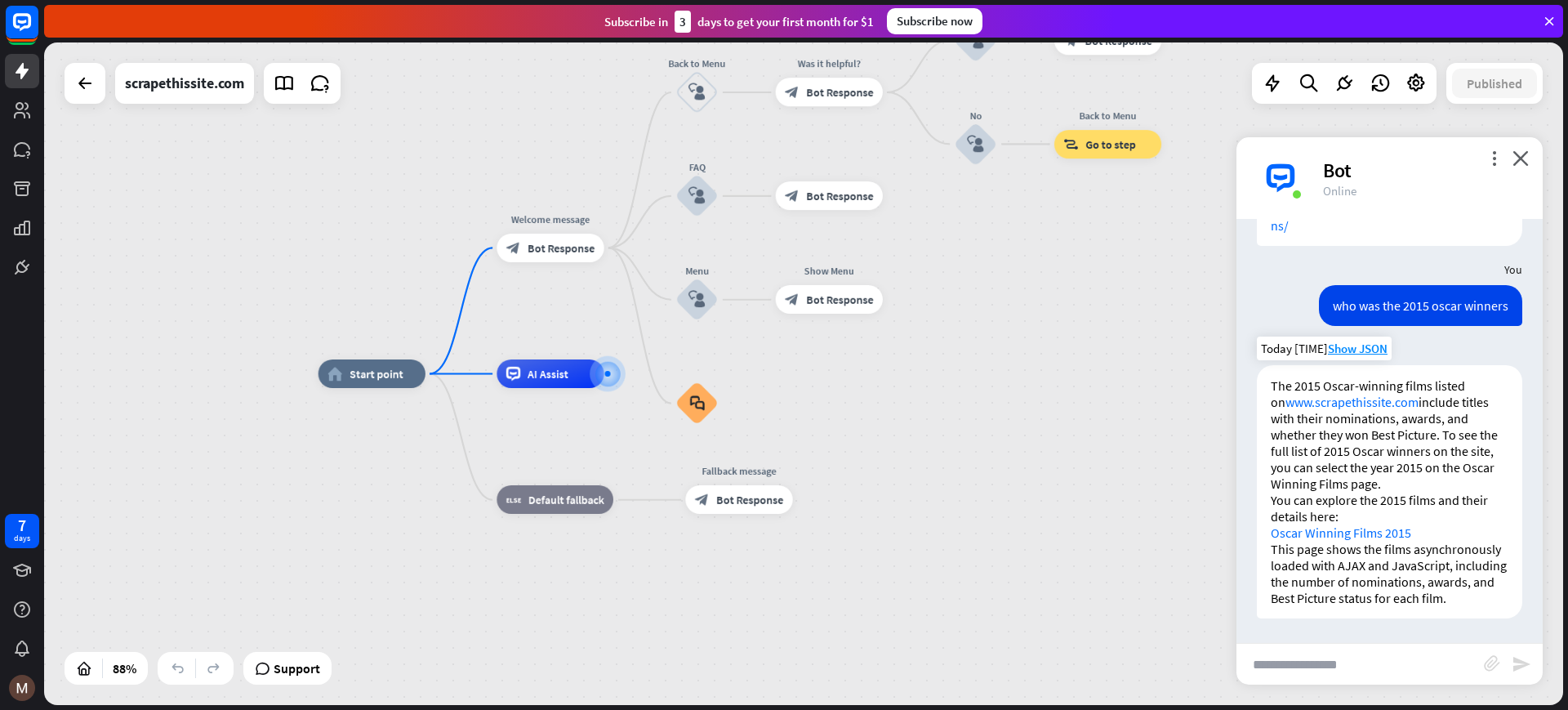 click on "Oscar Winning Films 2015" at bounding box center [1341, 533] 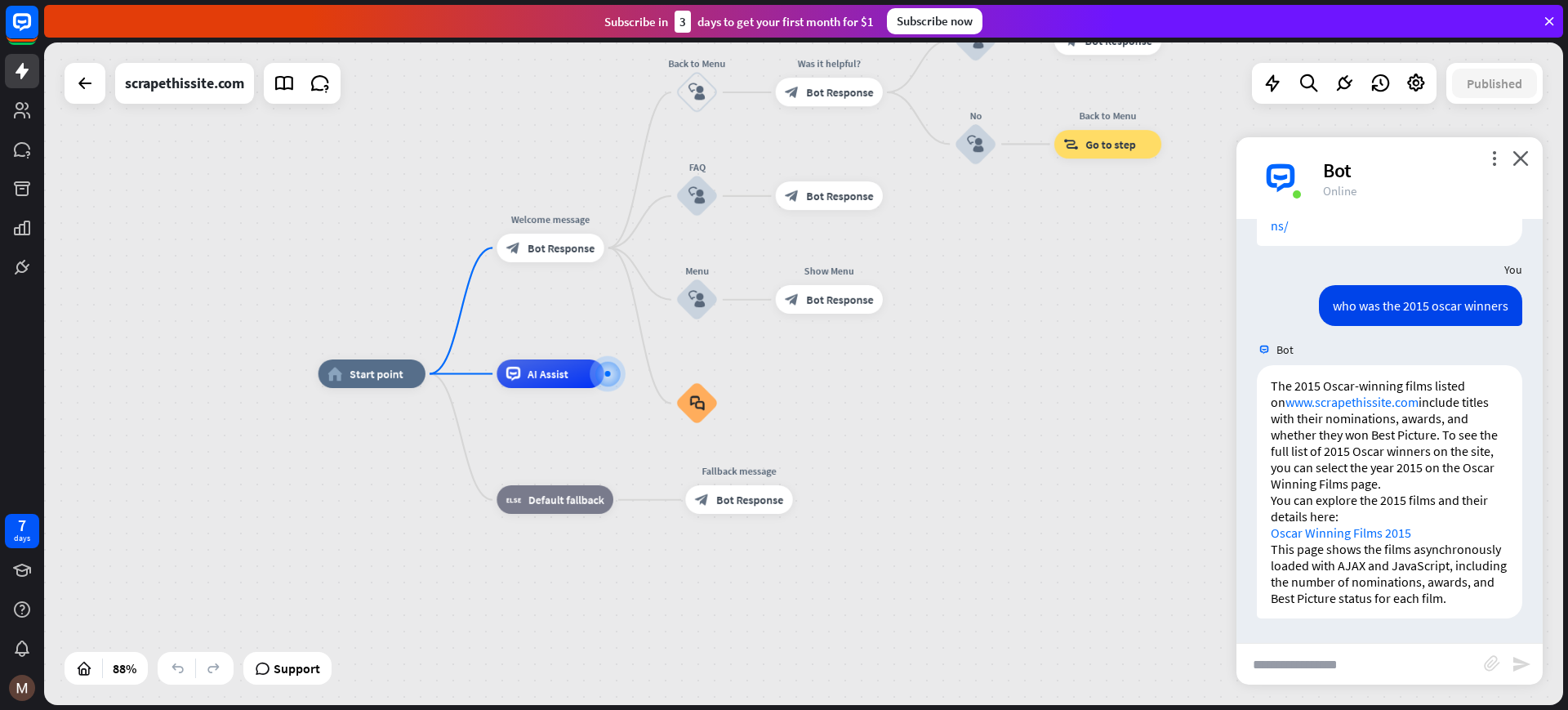 click at bounding box center [1360, 664] 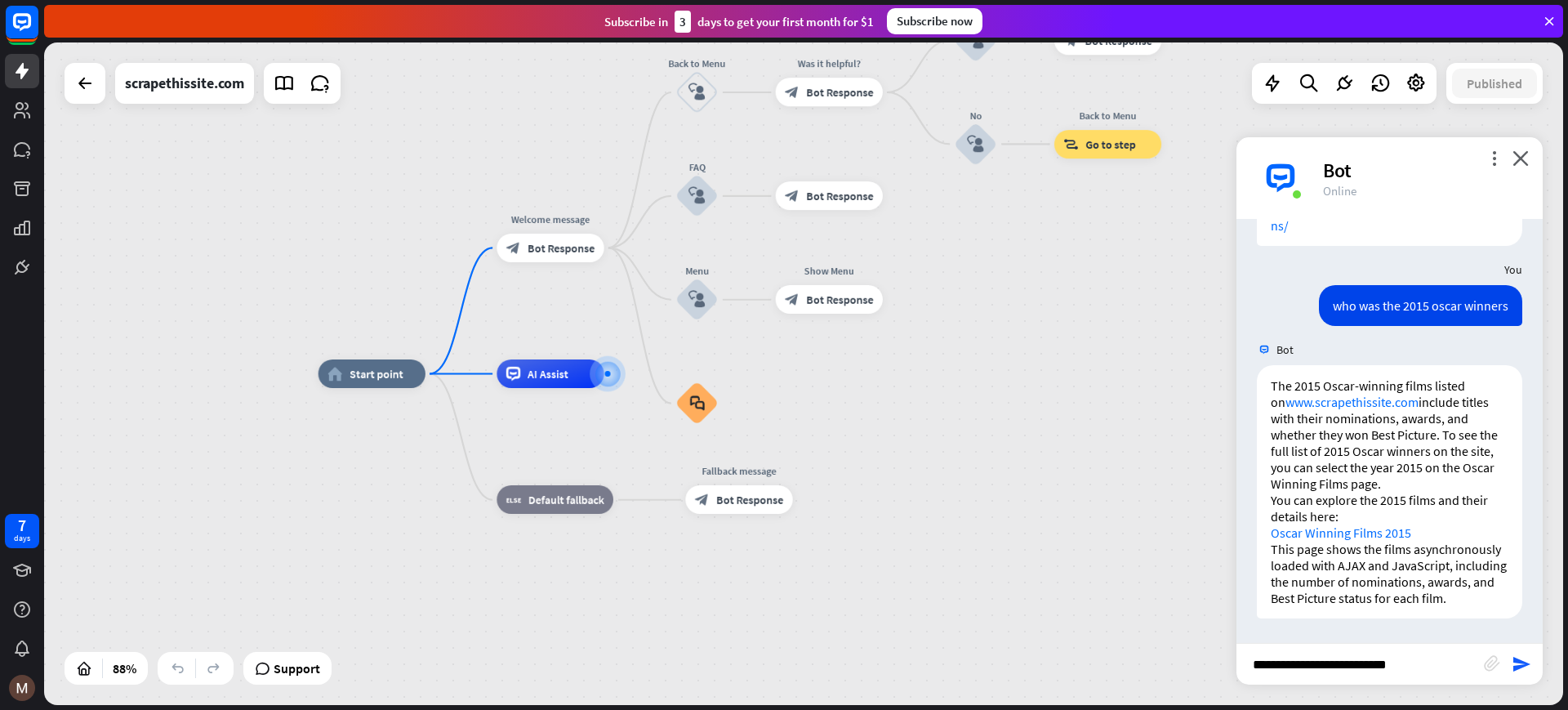 type on "**********" 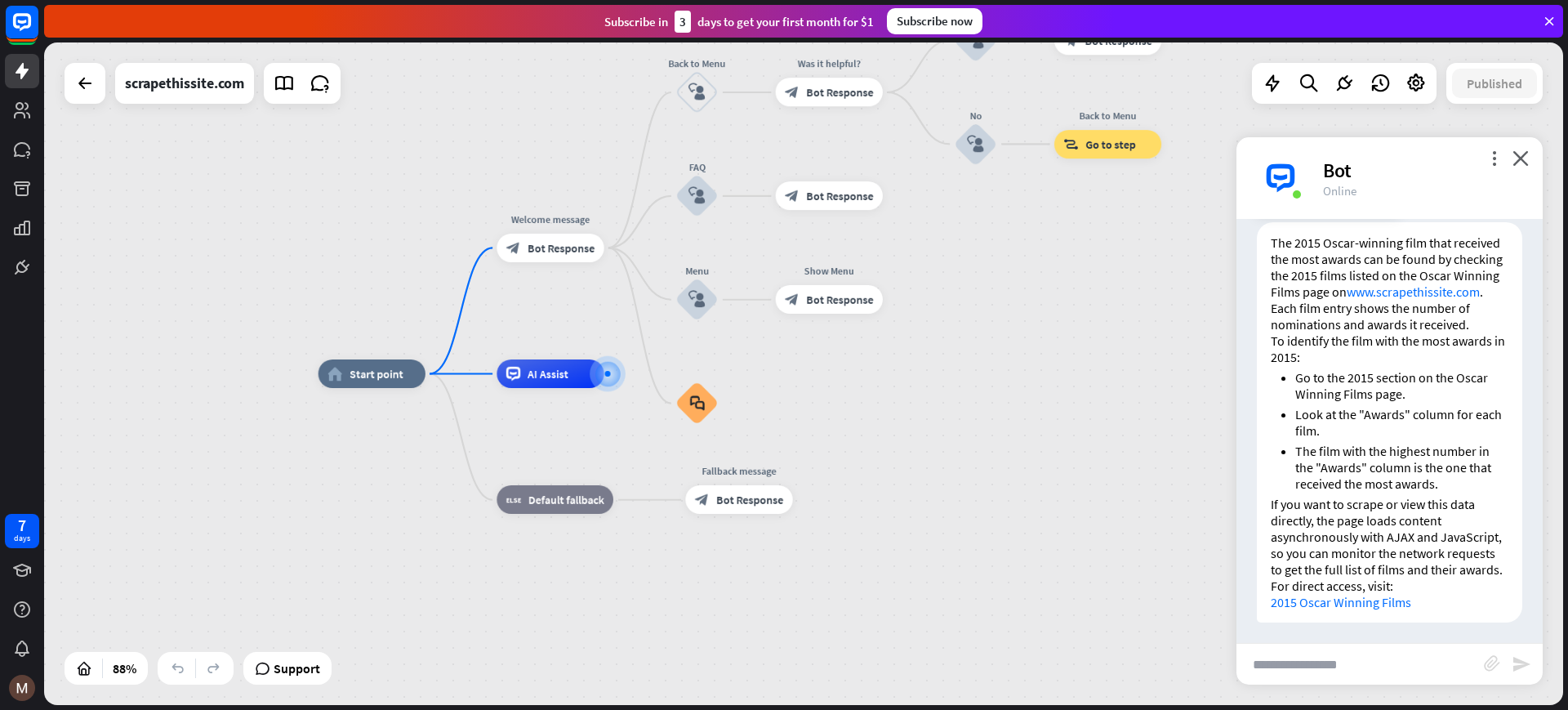 scroll, scrollTop: 1468, scrollLeft: 0, axis: vertical 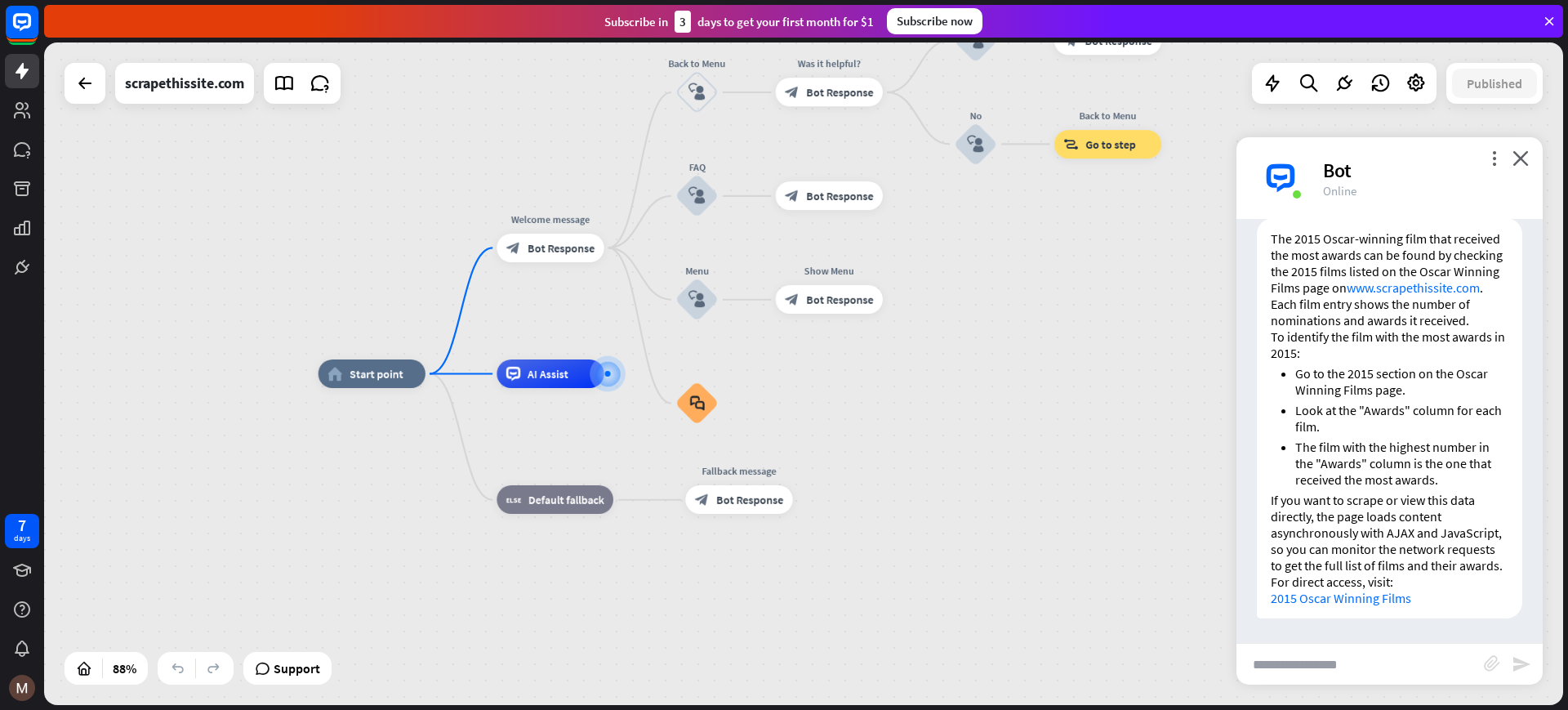 click at bounding box center [1360, 664] 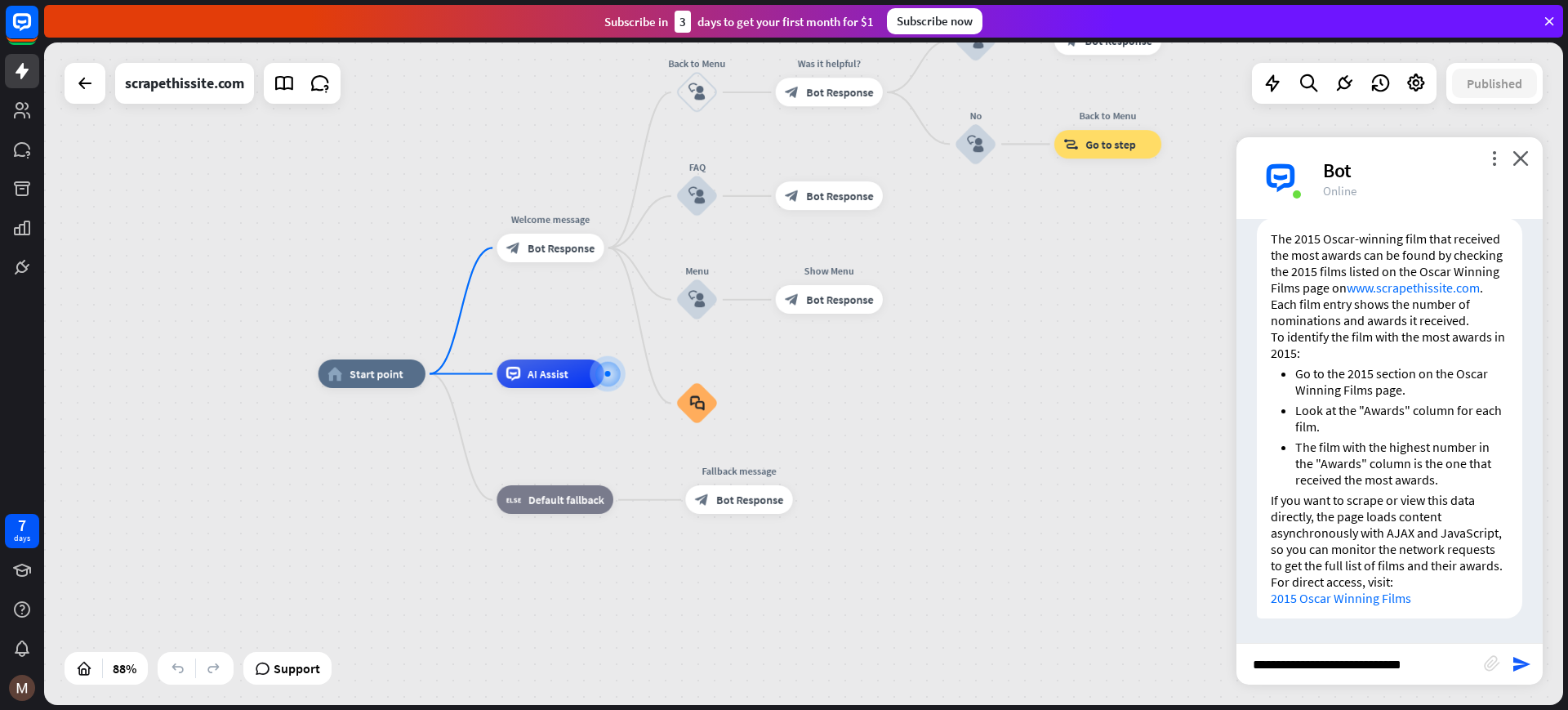 type on "**********" 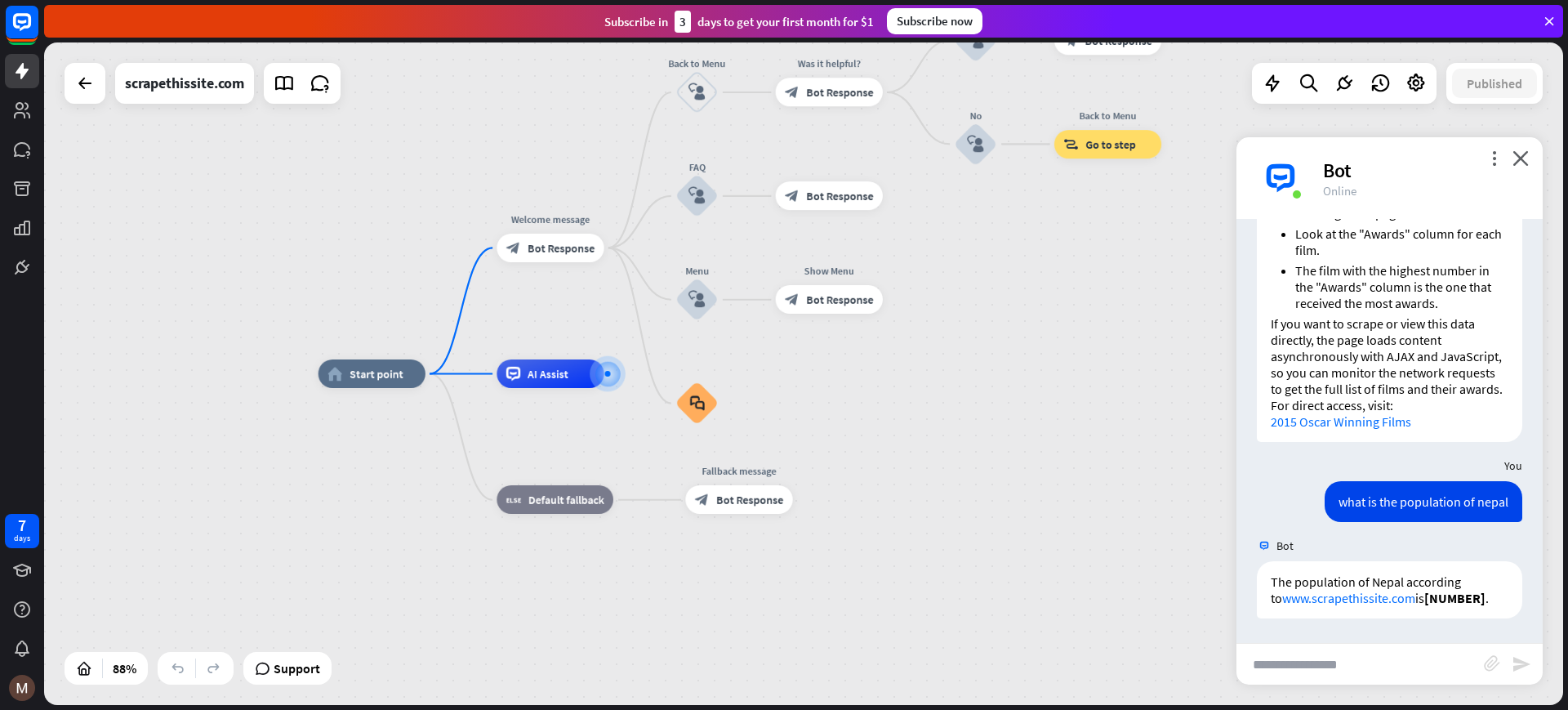 scroll, scrollTop: 1645, scrollLeft: 0, axis: vertical 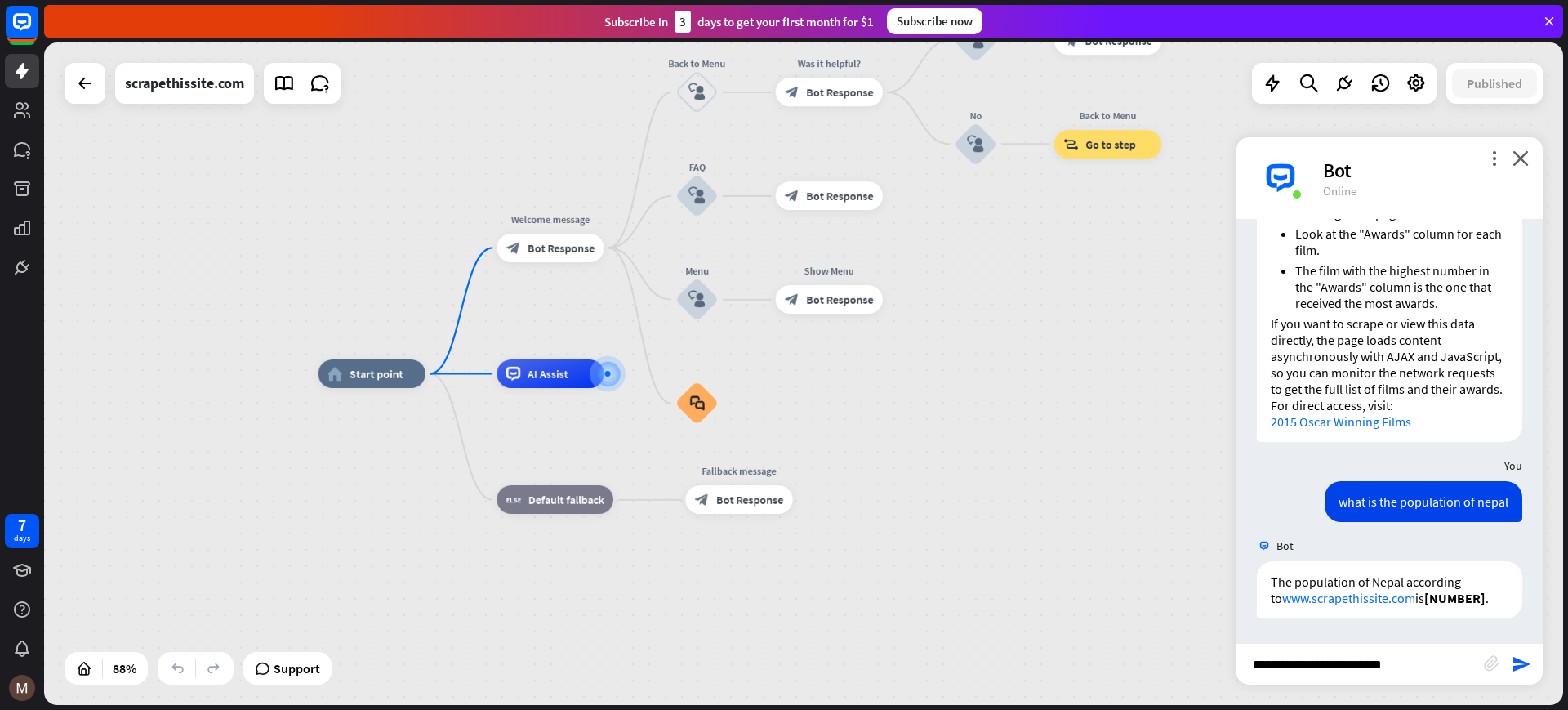 type on "**********" 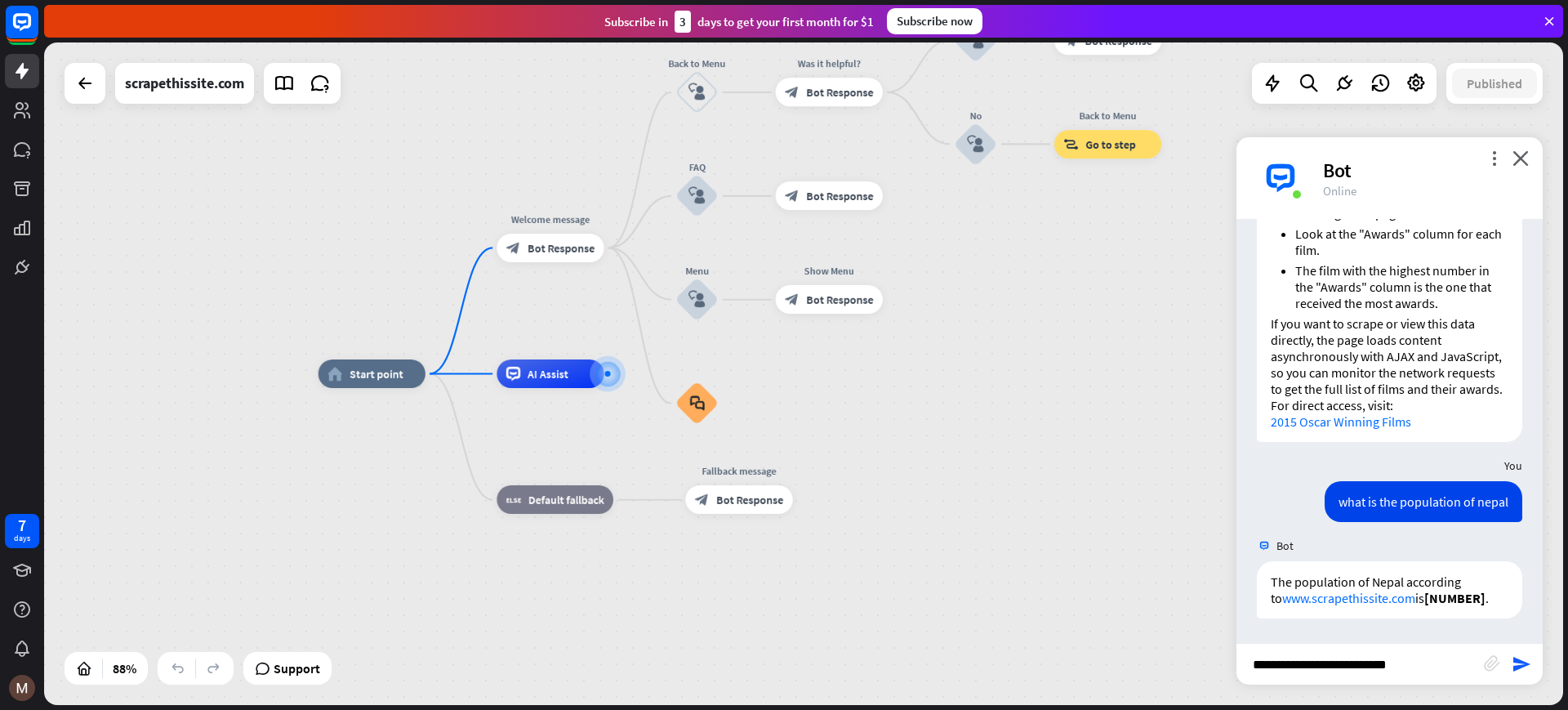 type 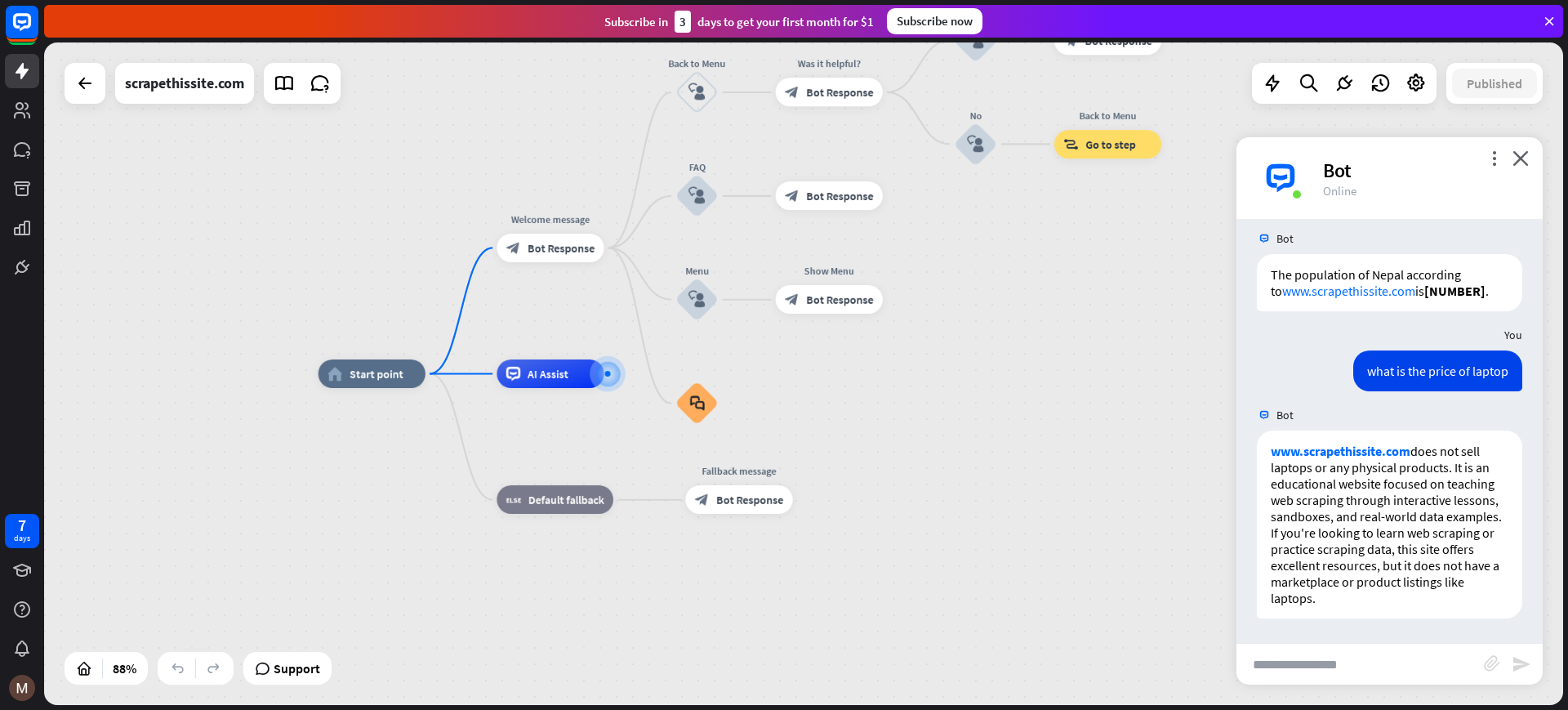 scroll, scrollTop: 1968, scrollLeft: 0, axis: vertical 